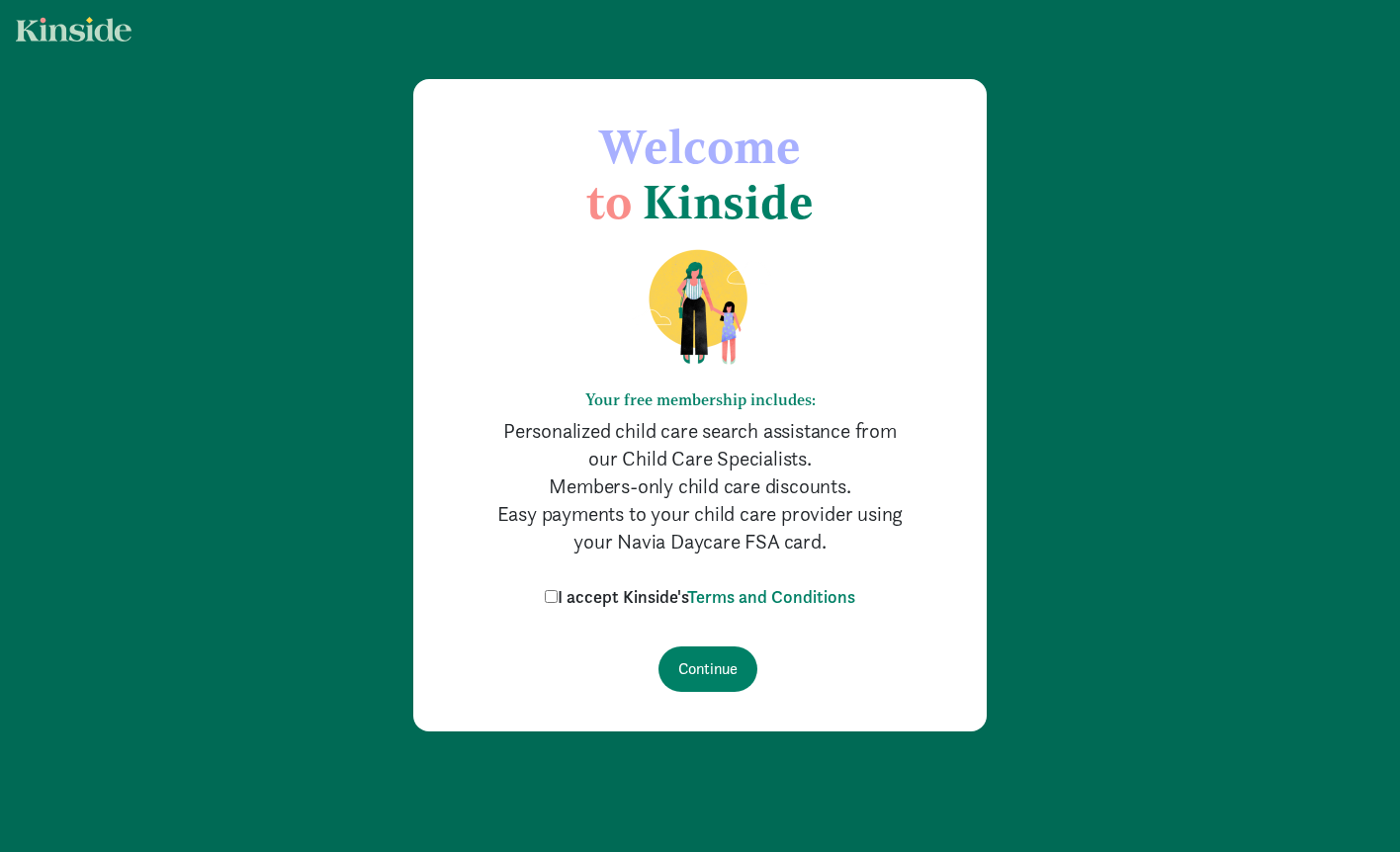 scroll, scrollTop: 0, scrollLeft: 0, axis: both 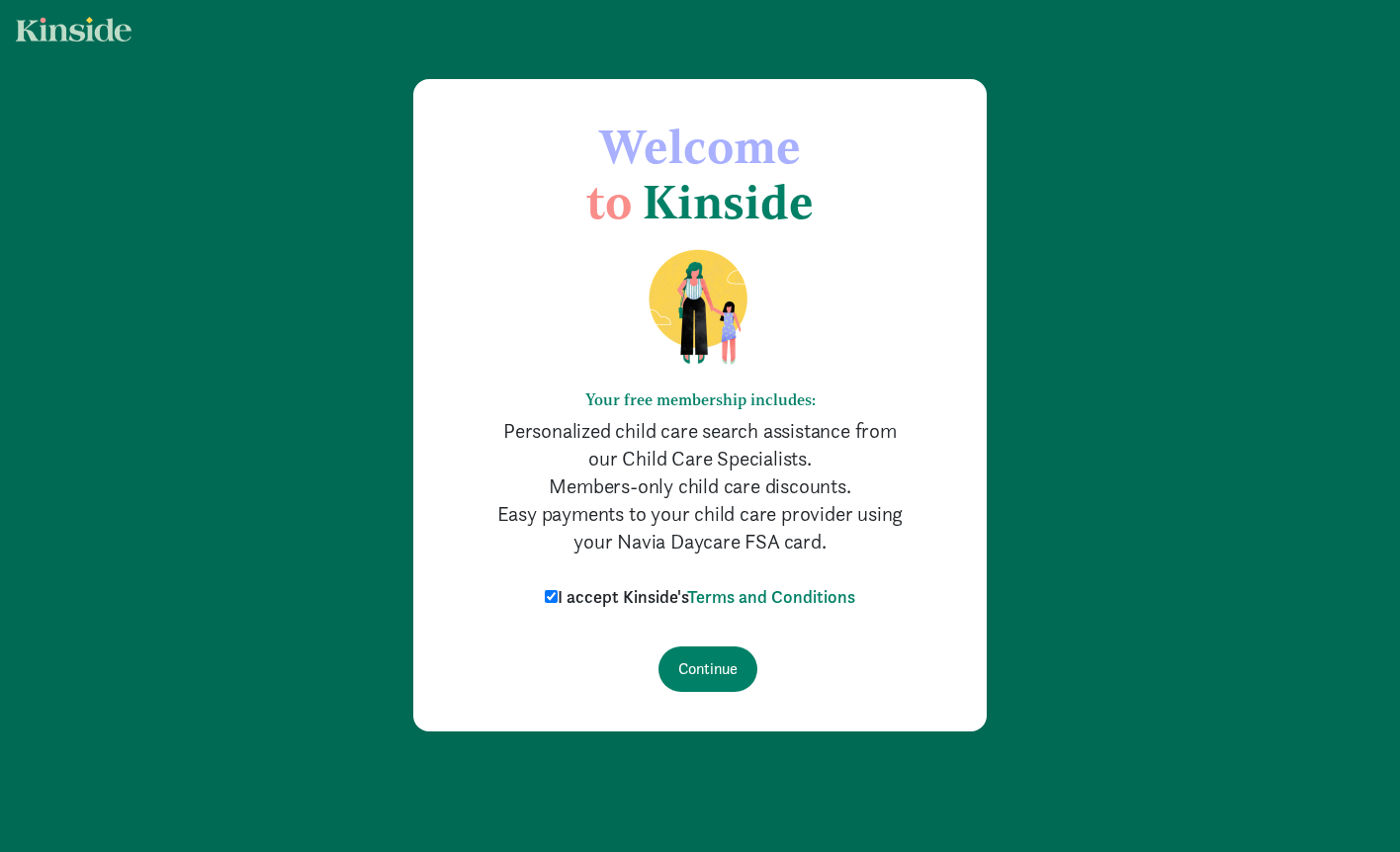 click on "Welcome   to   Kinside     Your free membership includes:
Personalized child care search assistance from our Child Care Specialists.
Members-only child care discounts.
Easy payments to your child care provider using your Navia Daycare FSA card.
I accept Kinside's  Terms and Conditions   Continue      Please update your browser   We are working hard to support as many parents as we can, but at this moment your browser is not supported.   Our app works best with the newest version of the browsers listed below (excluding "beta").   Firefox -  Get it for the first time  or  update your current version.   Chrome -  Get it for the first time  or  update your current version.   Safari -  Get it for the first time  or  update your current version.   Edge - Comes pre-installed with Windows 10.  Get the latest update.   If upgrading to a new browser is a problem for you, please let us know:  concierge@kinside.com" at bounding box center [700, 405] 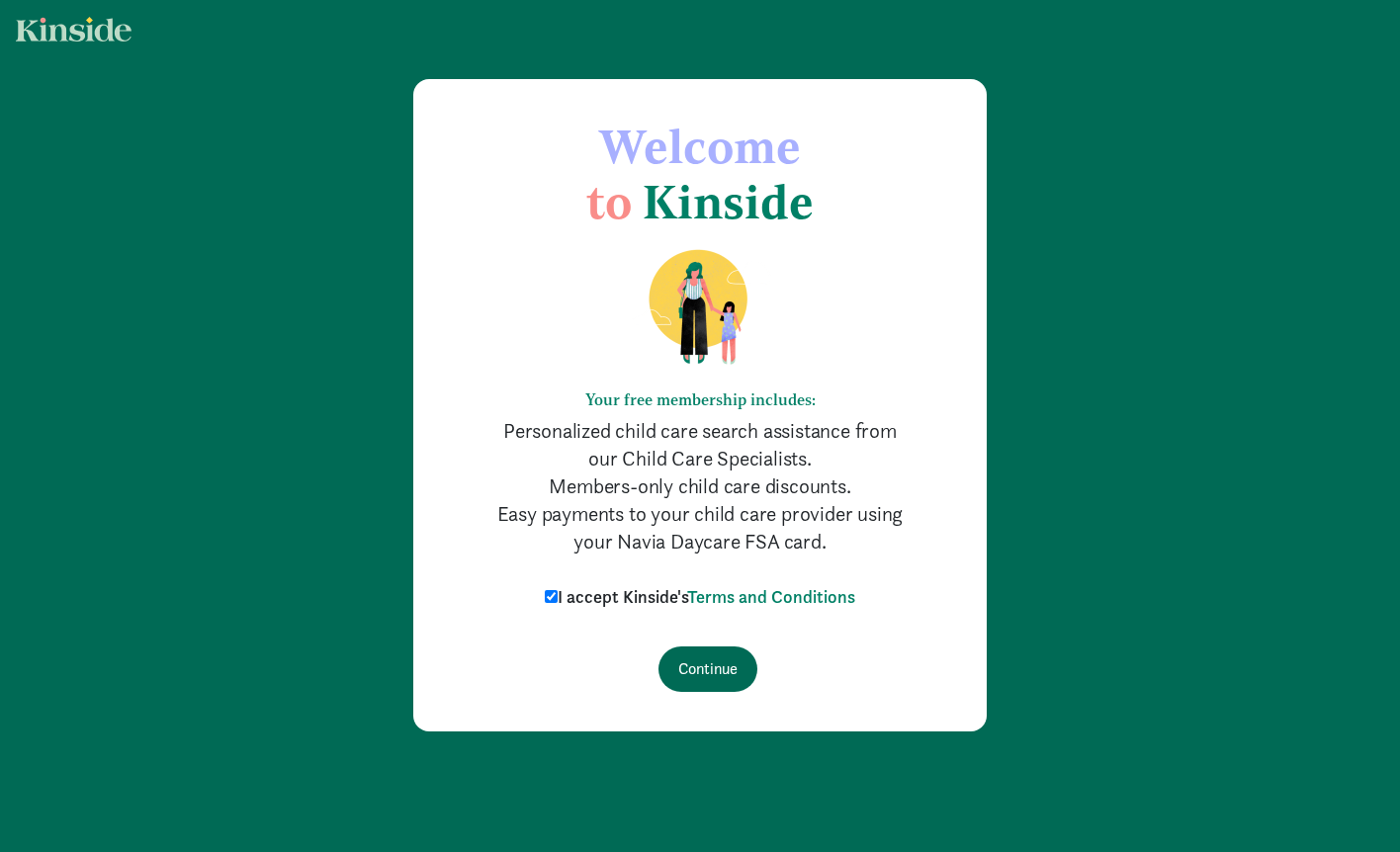 click on "Continue" at bounding box center (708, 669) 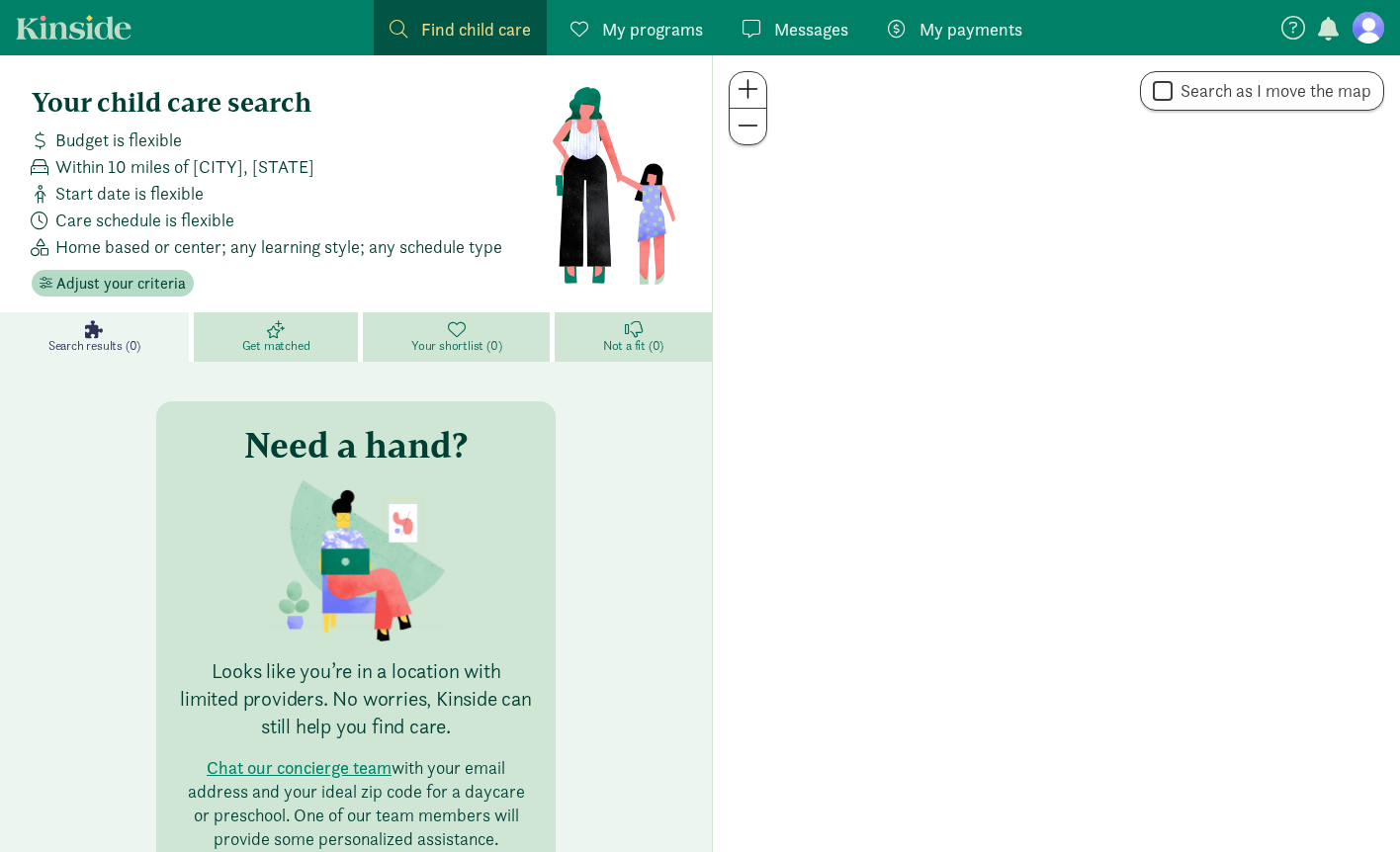 scroll, scrollTop: 0, scrollLeft: 0, axis: both 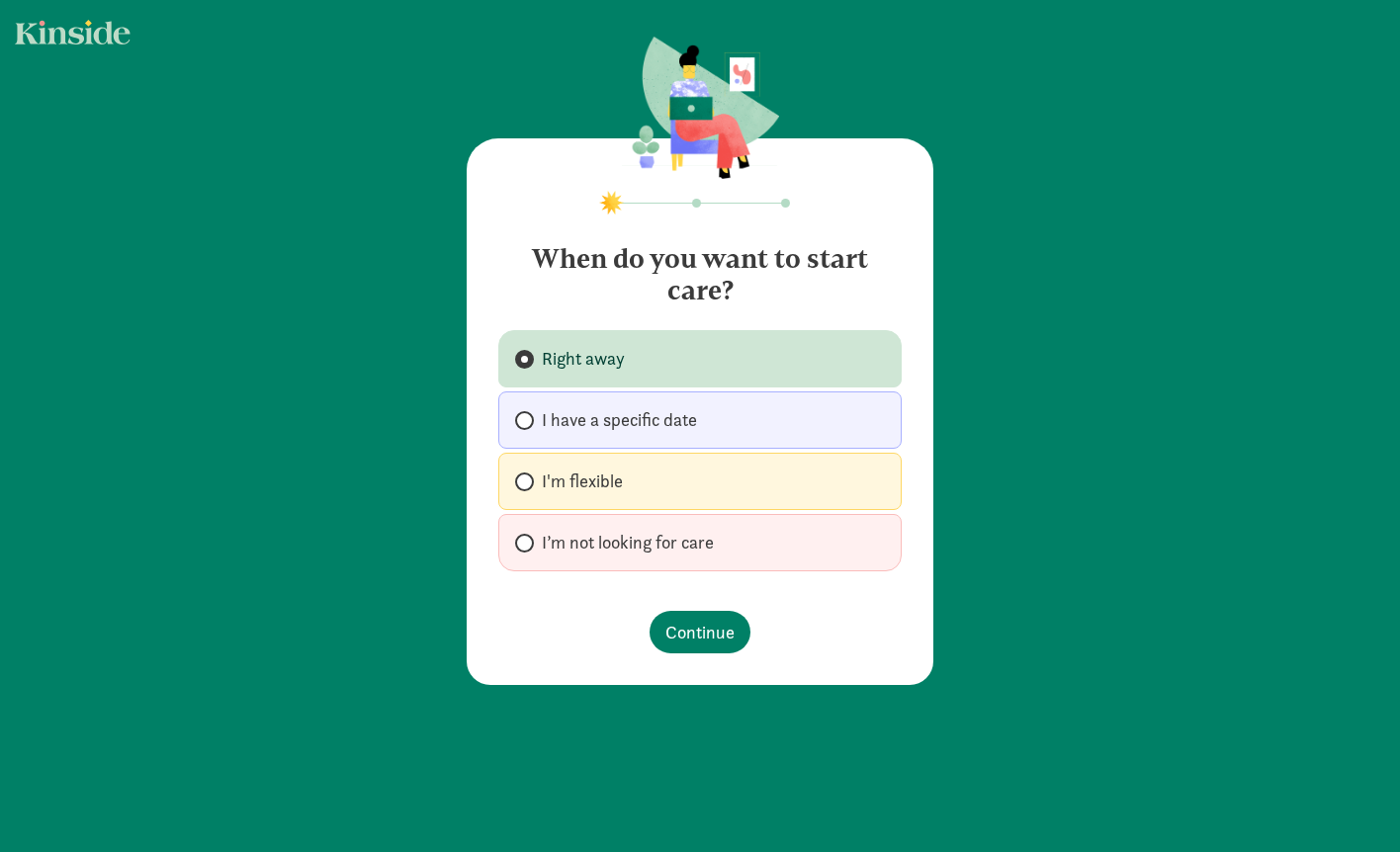 click on "I'm flexible" at bounding box center [700, 481] 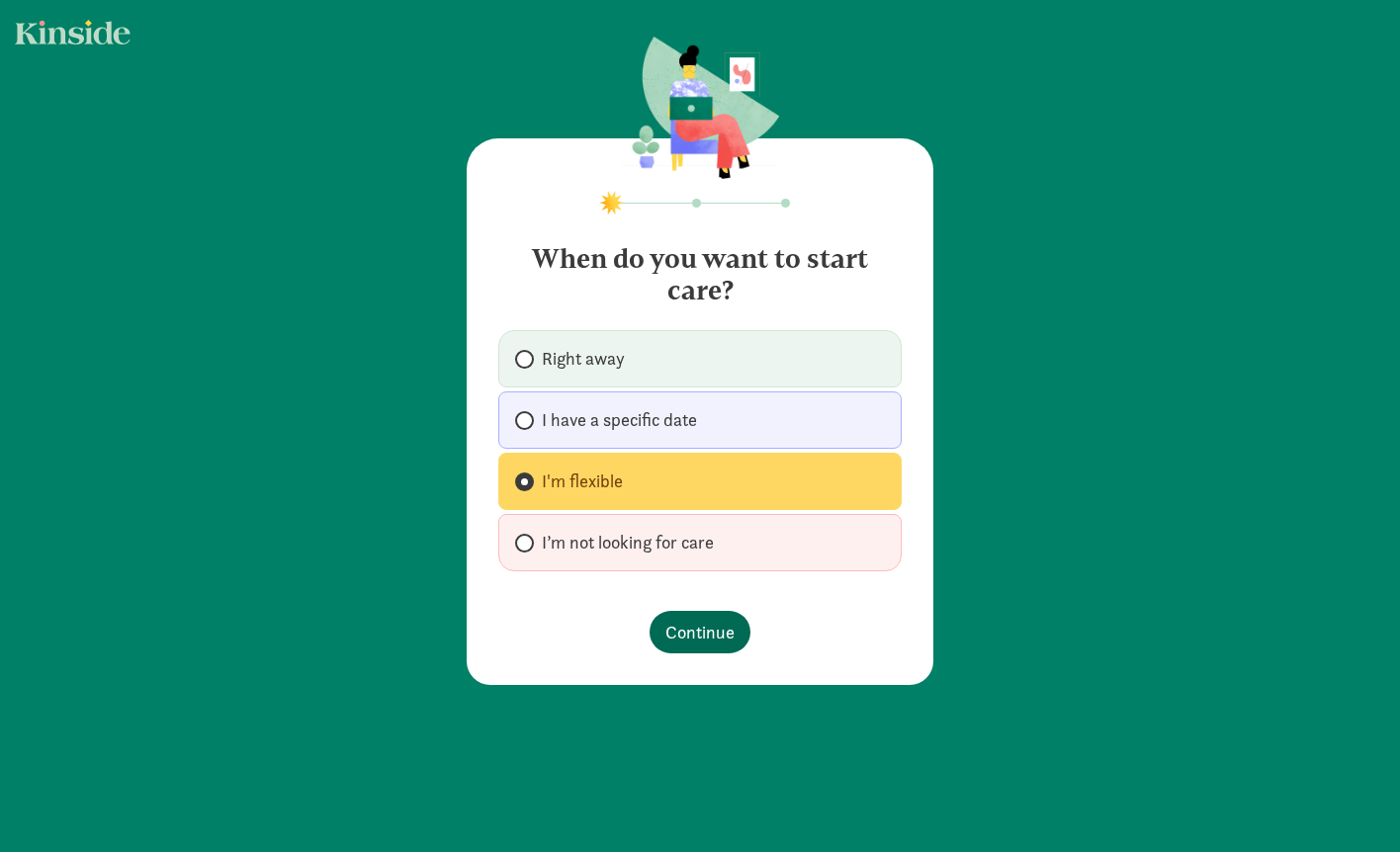 click on "Continue" 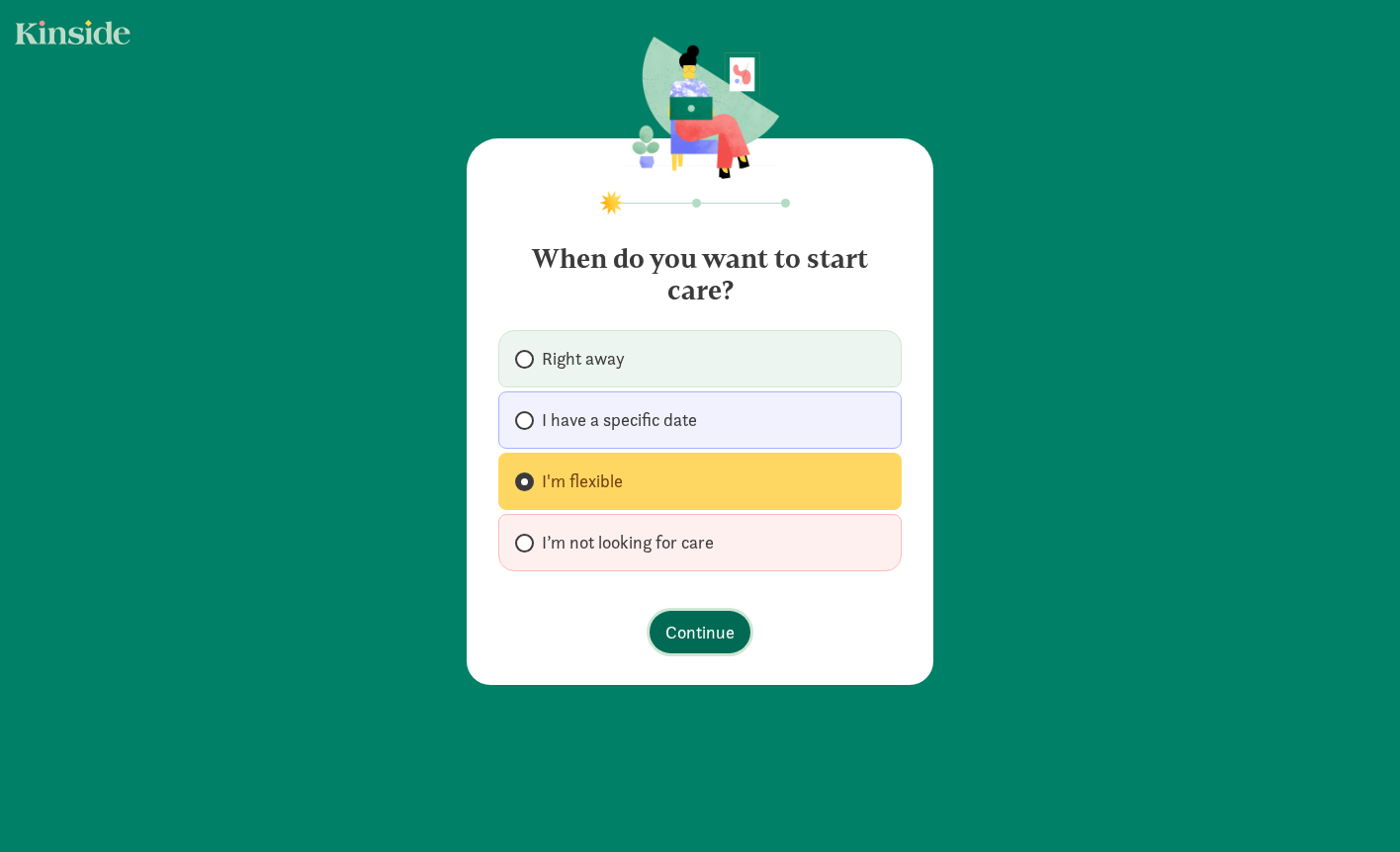 click on "Continue" at bounding box center [700, 632] 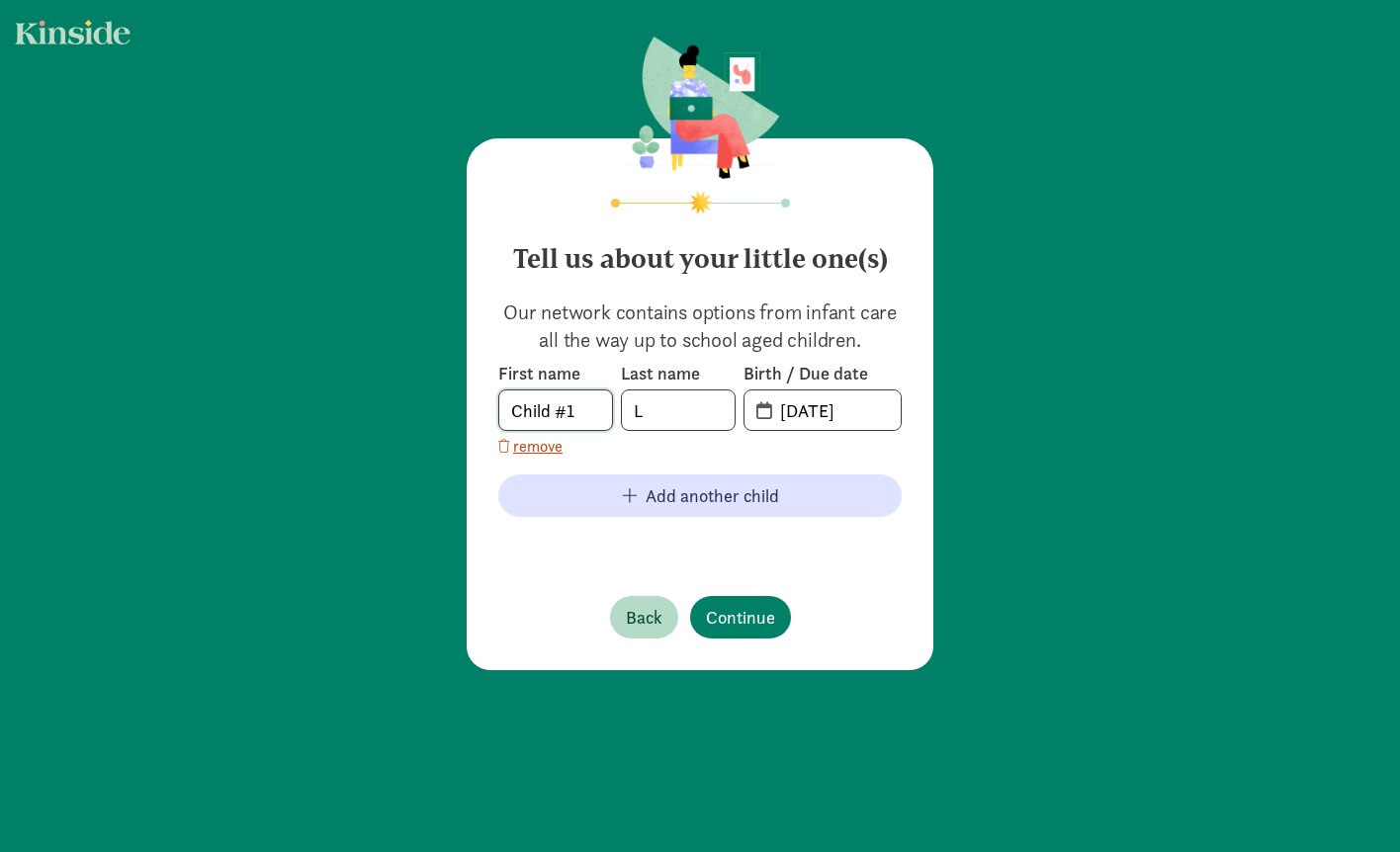 click on "Child #1" 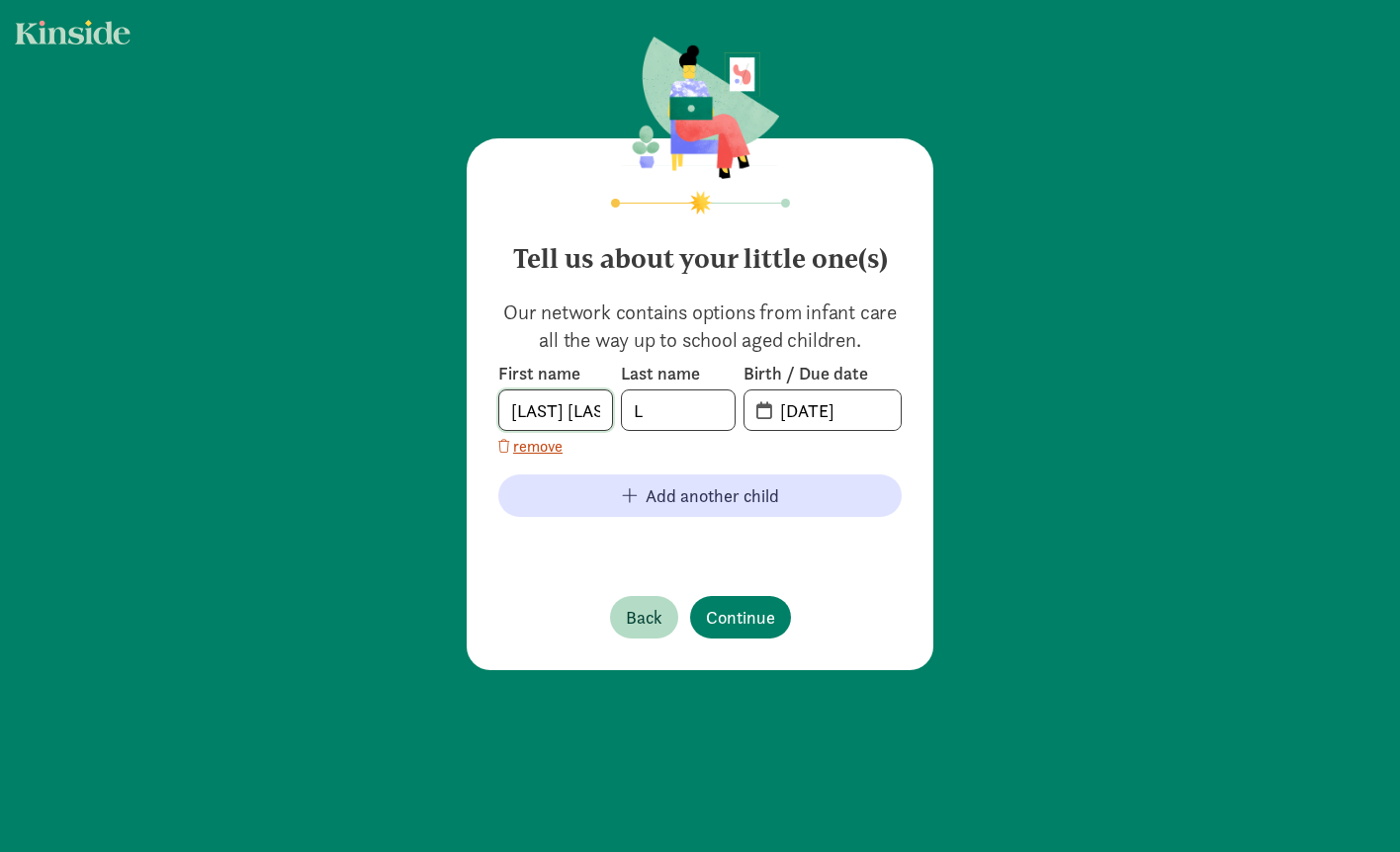 click on "[LAST] [LAST]" 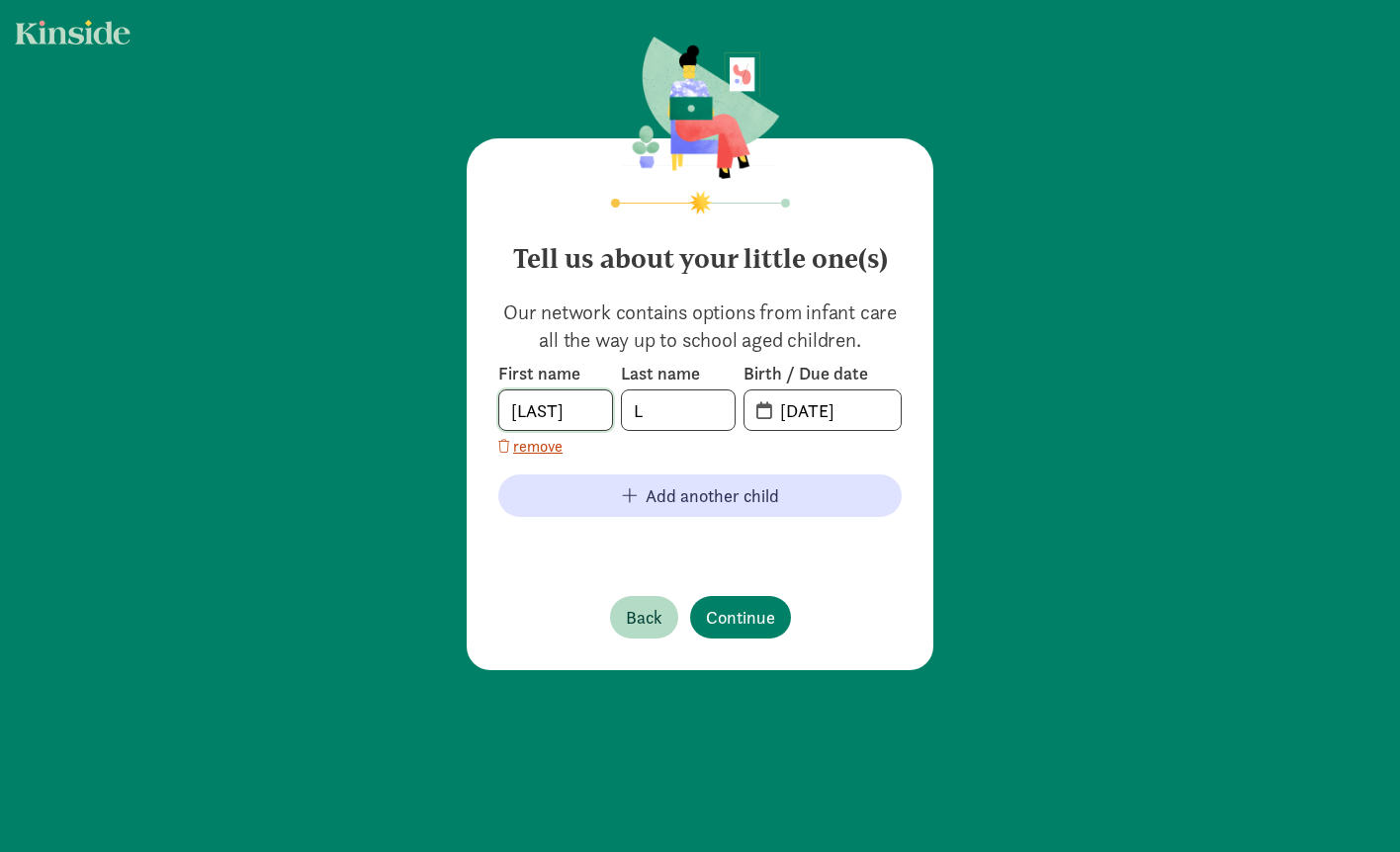type on "[LAST]" 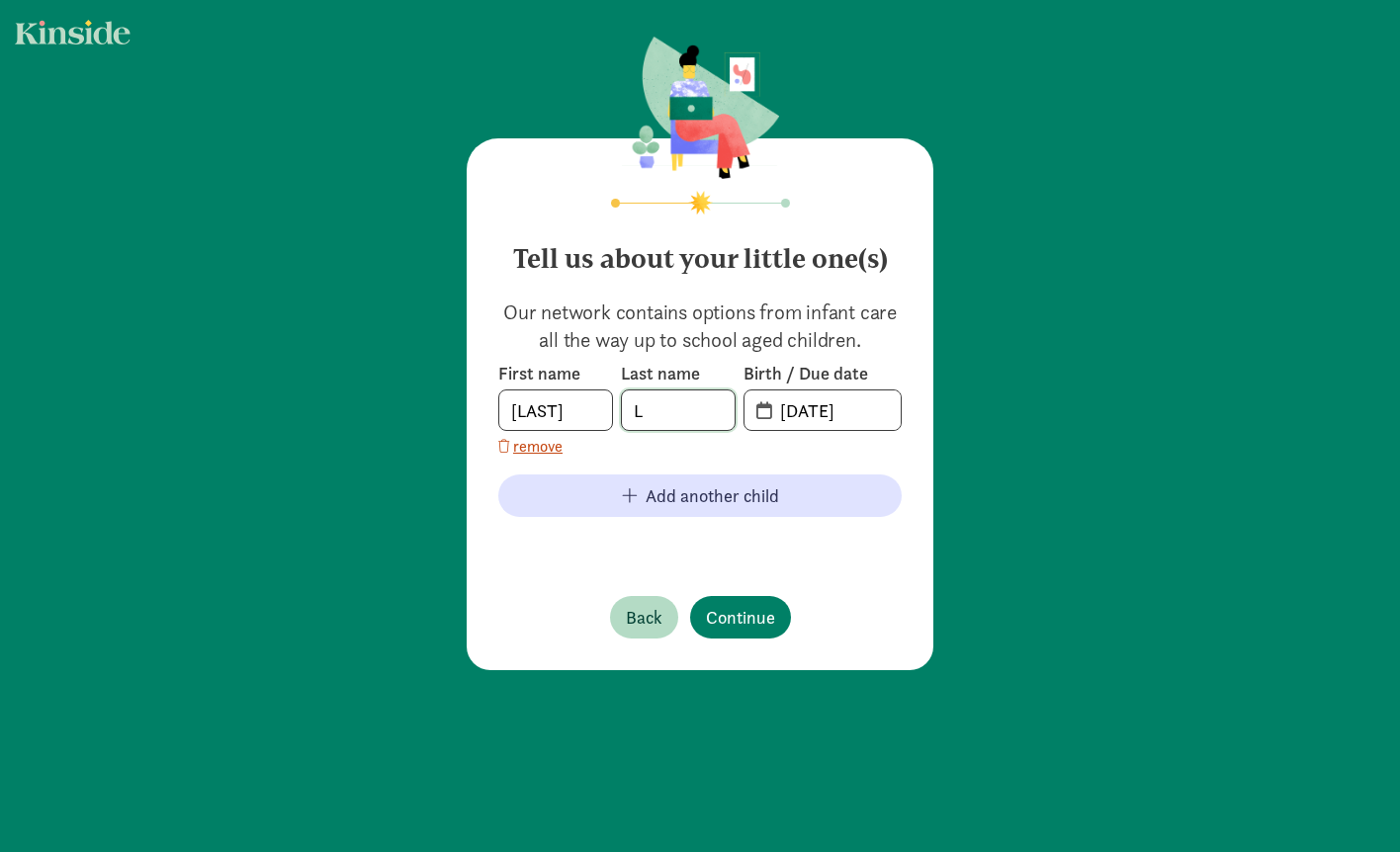 click on "L" 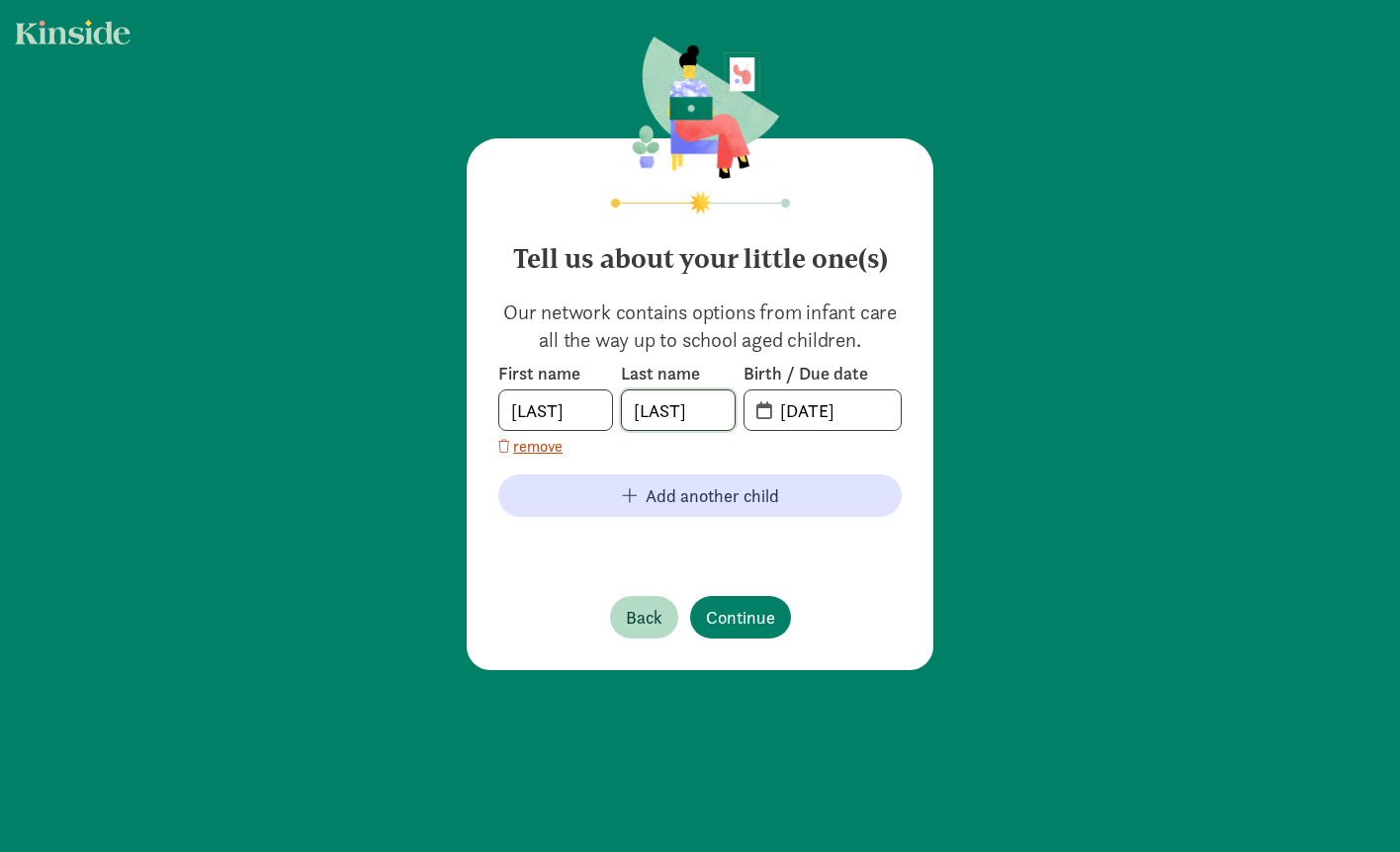 type on "[LAST]" 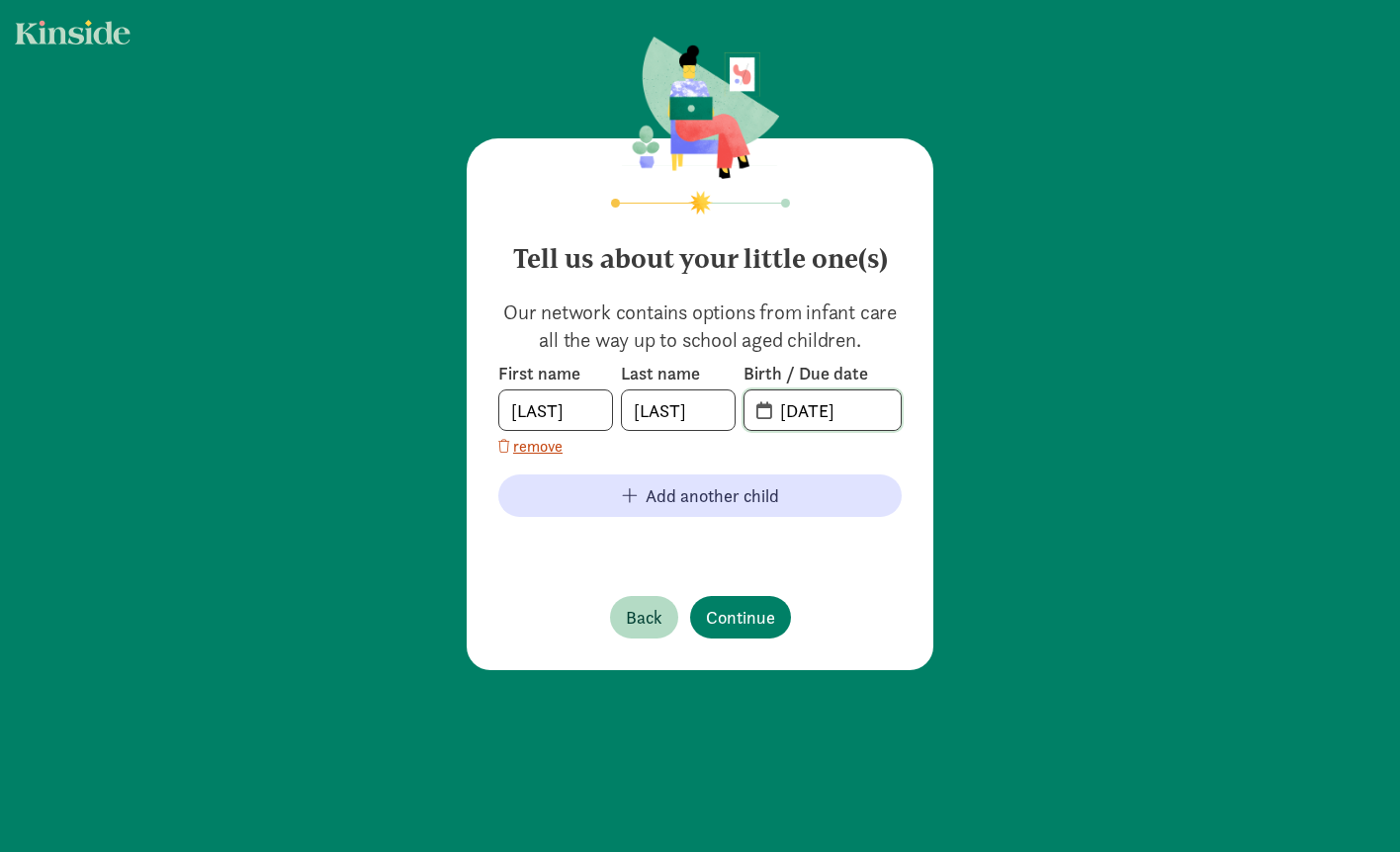 click on "[DATE]" 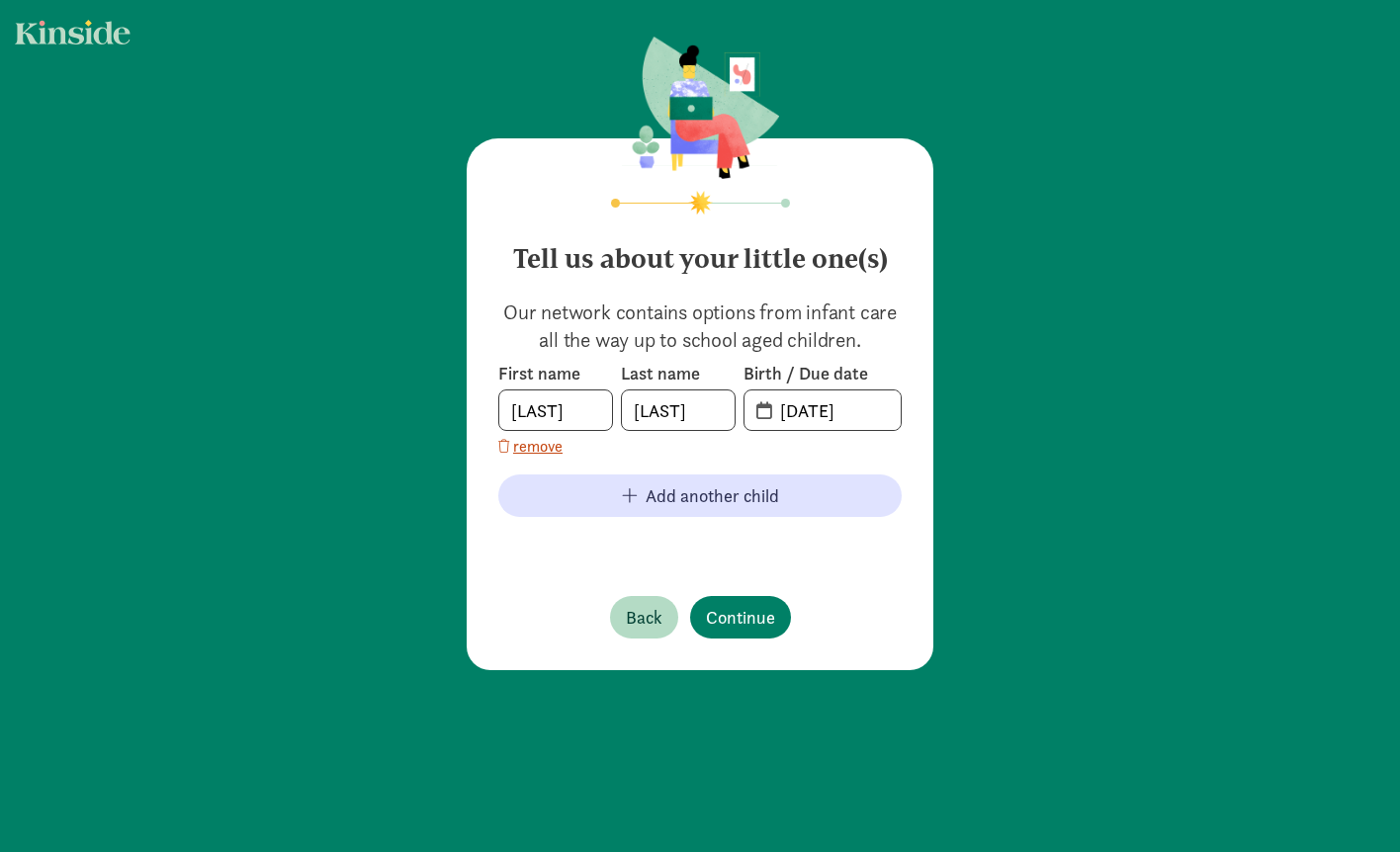 click on "Back
Continue" at bounding box center (700, 617) 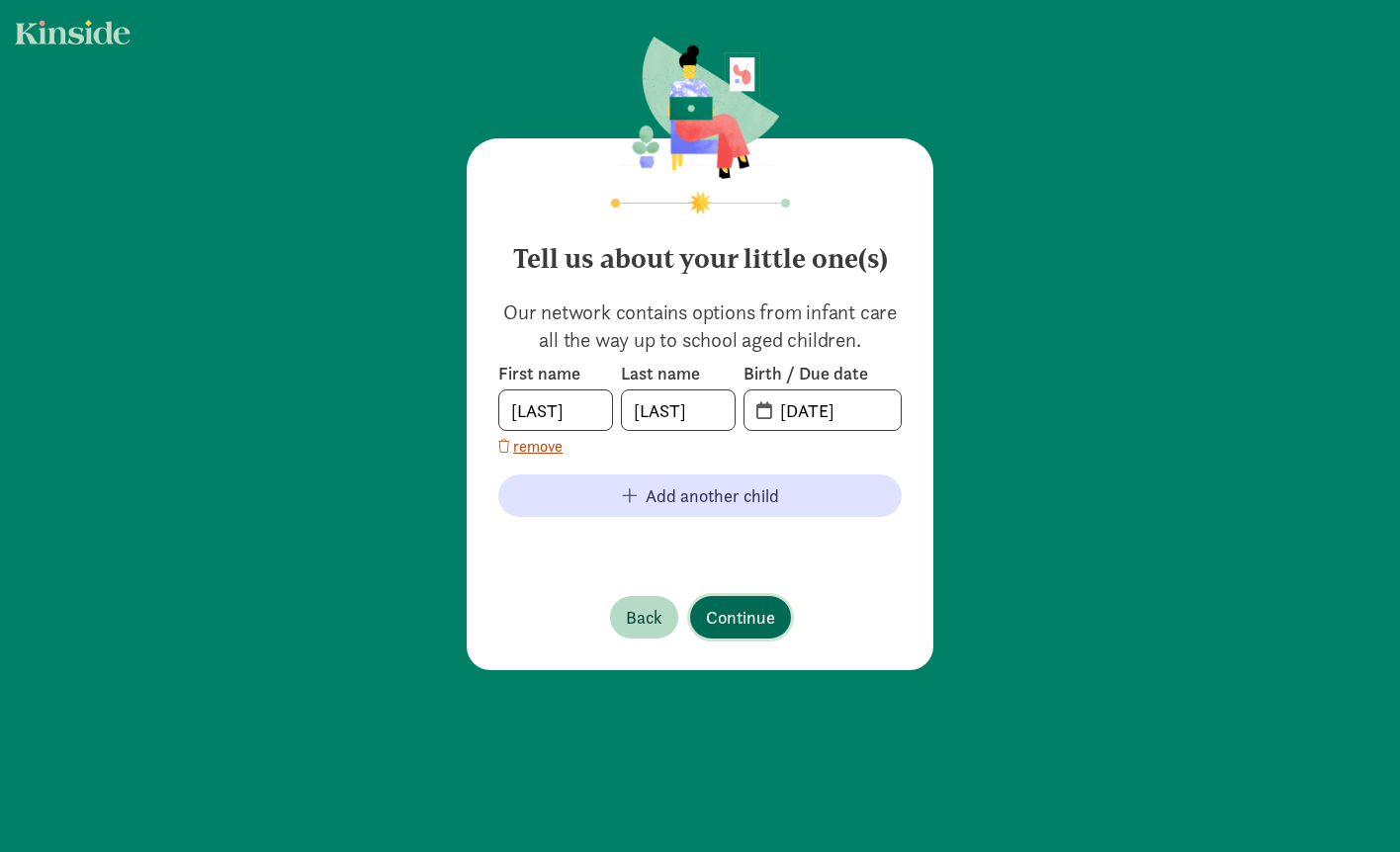 click on "Continue" at bounding box center (741, 617) 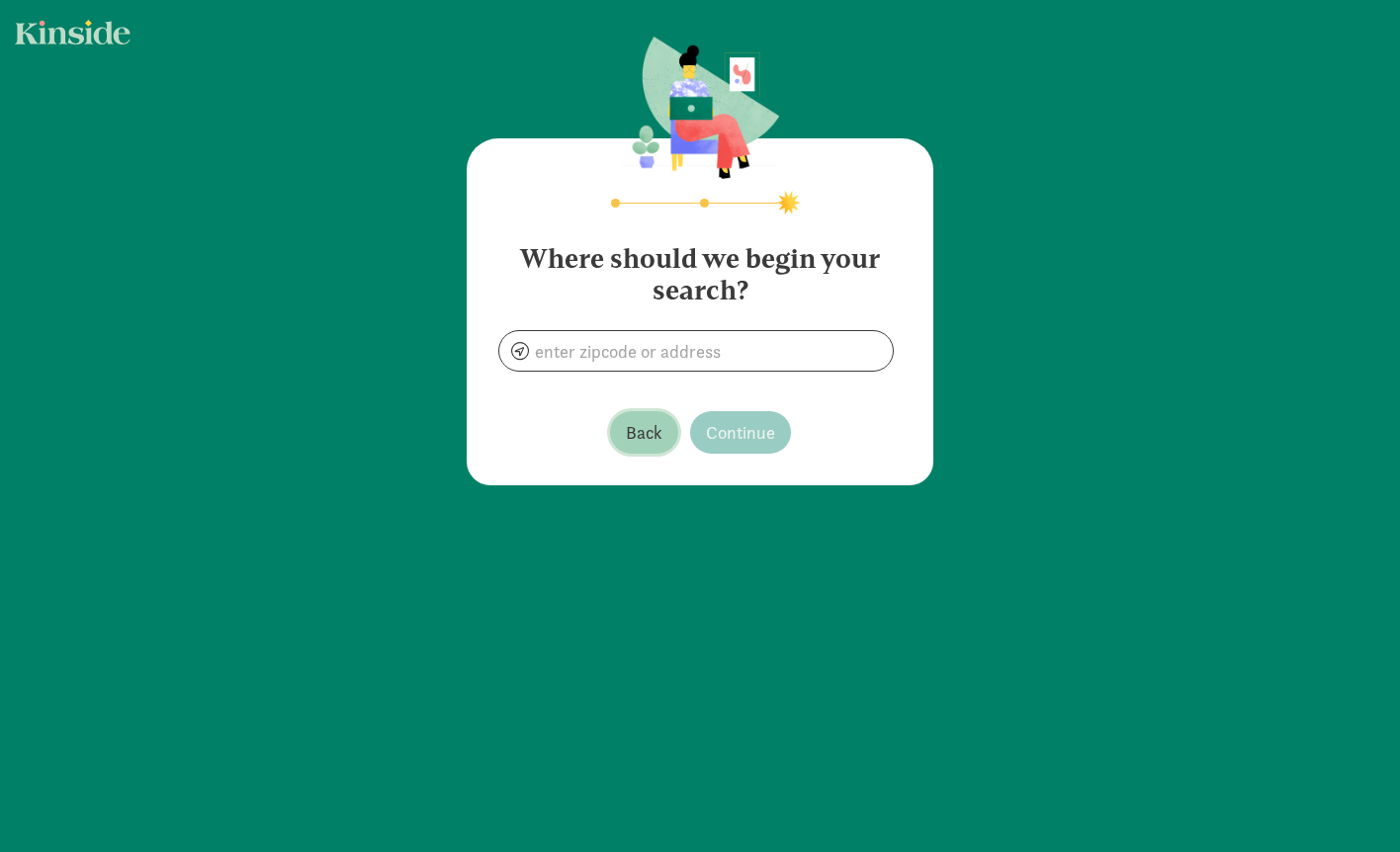 click on "Back" at bounding box center (644, 432) 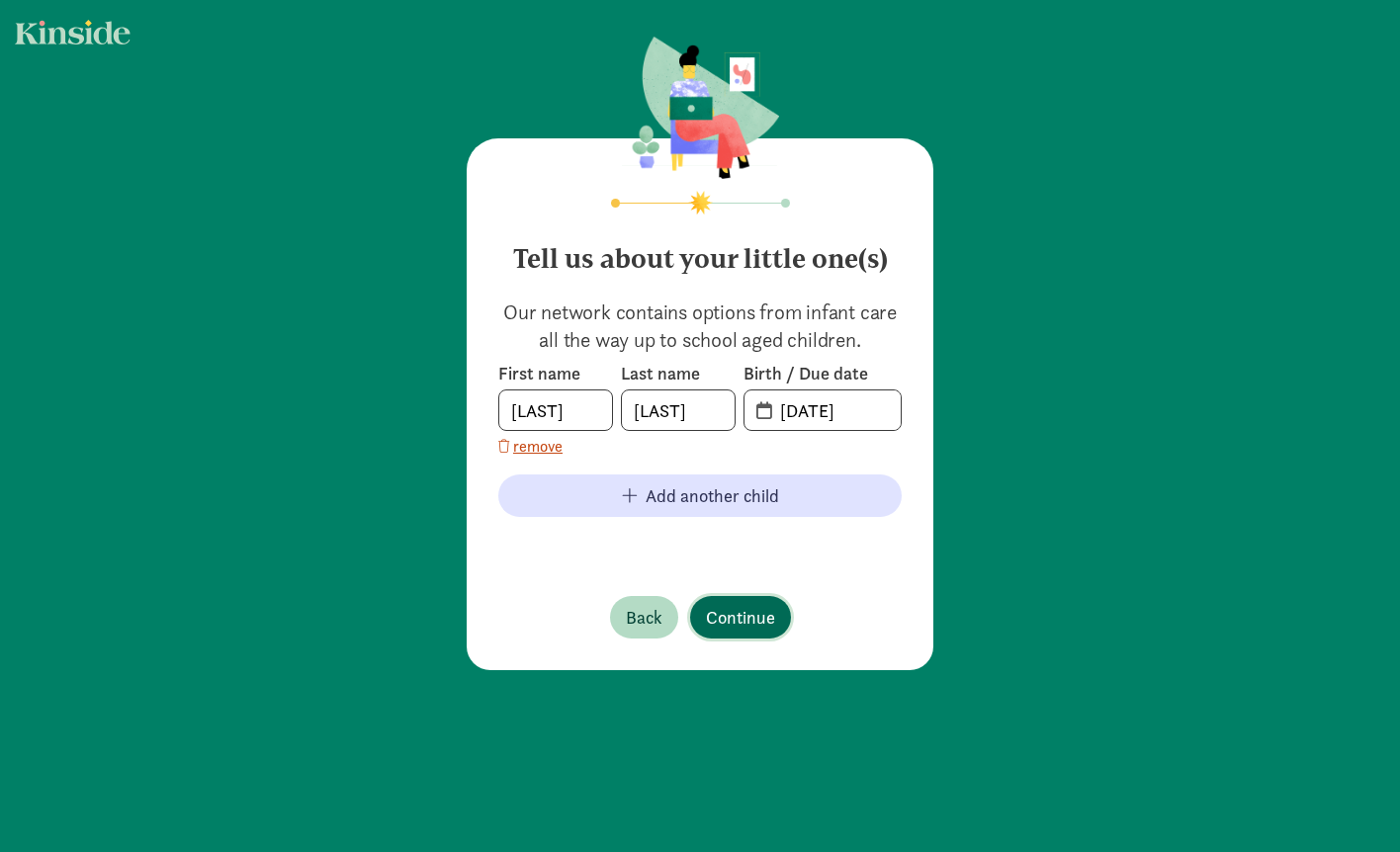 click on "Continue" at bounding box center (741, 617) 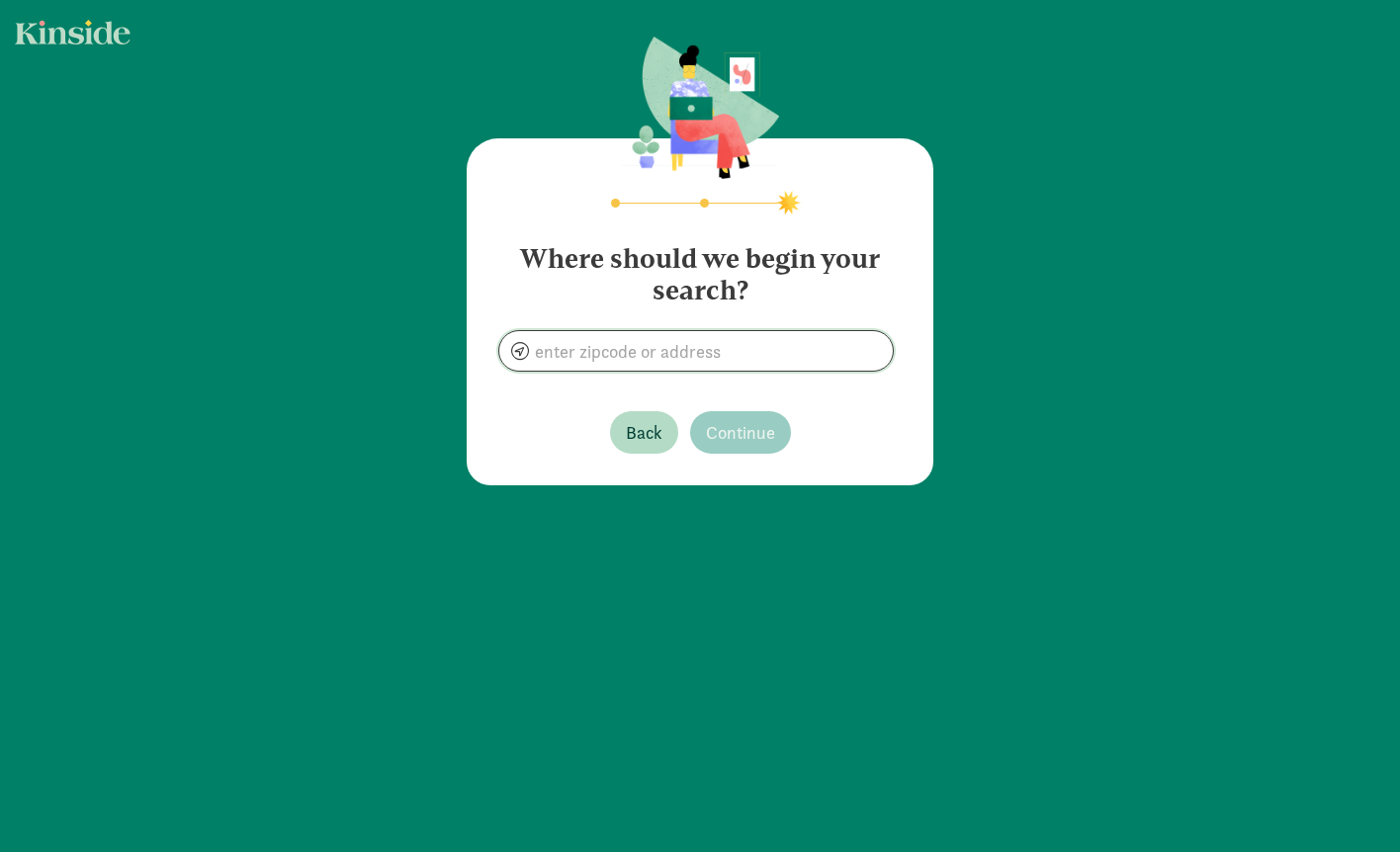 click 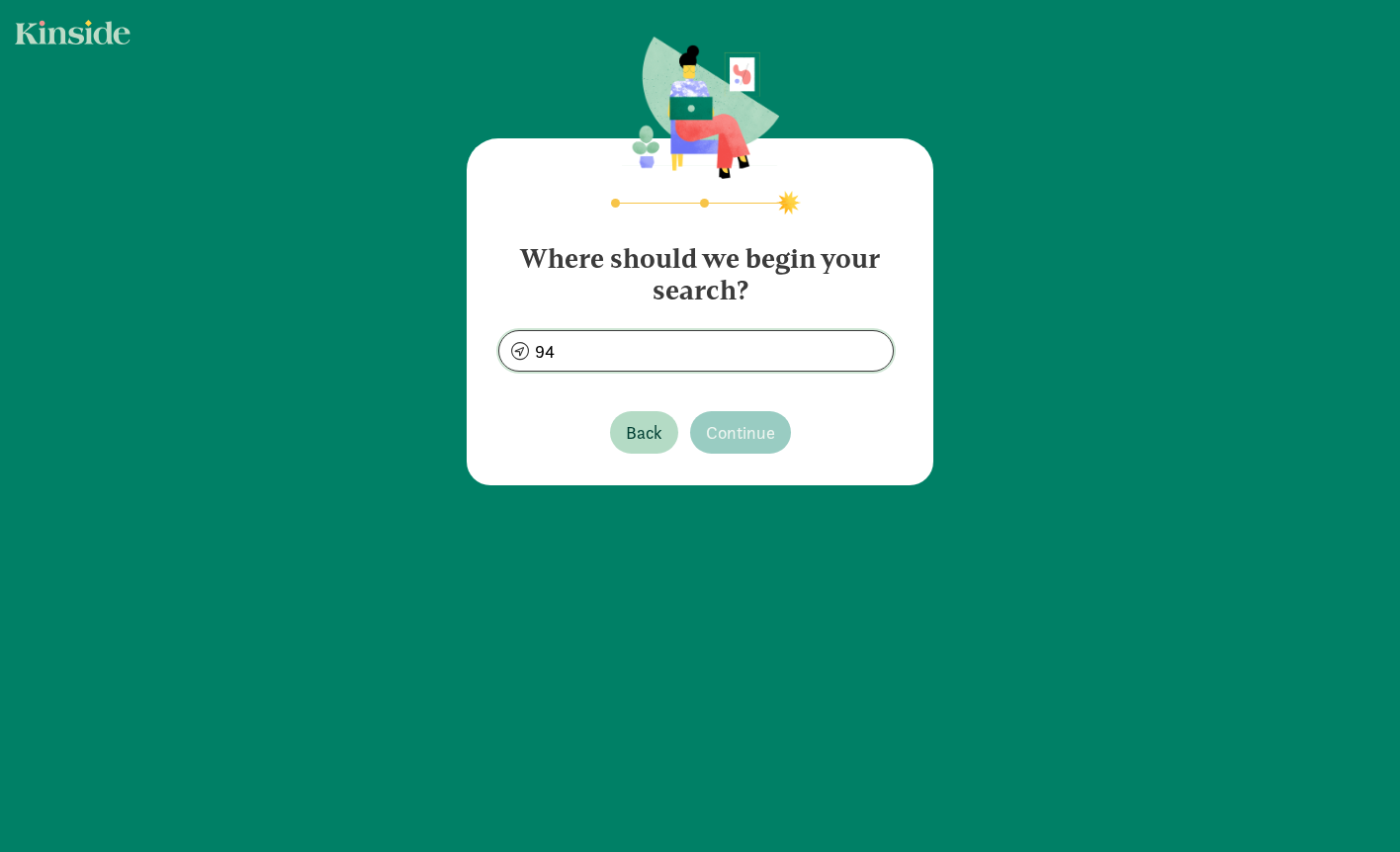 type on "9" 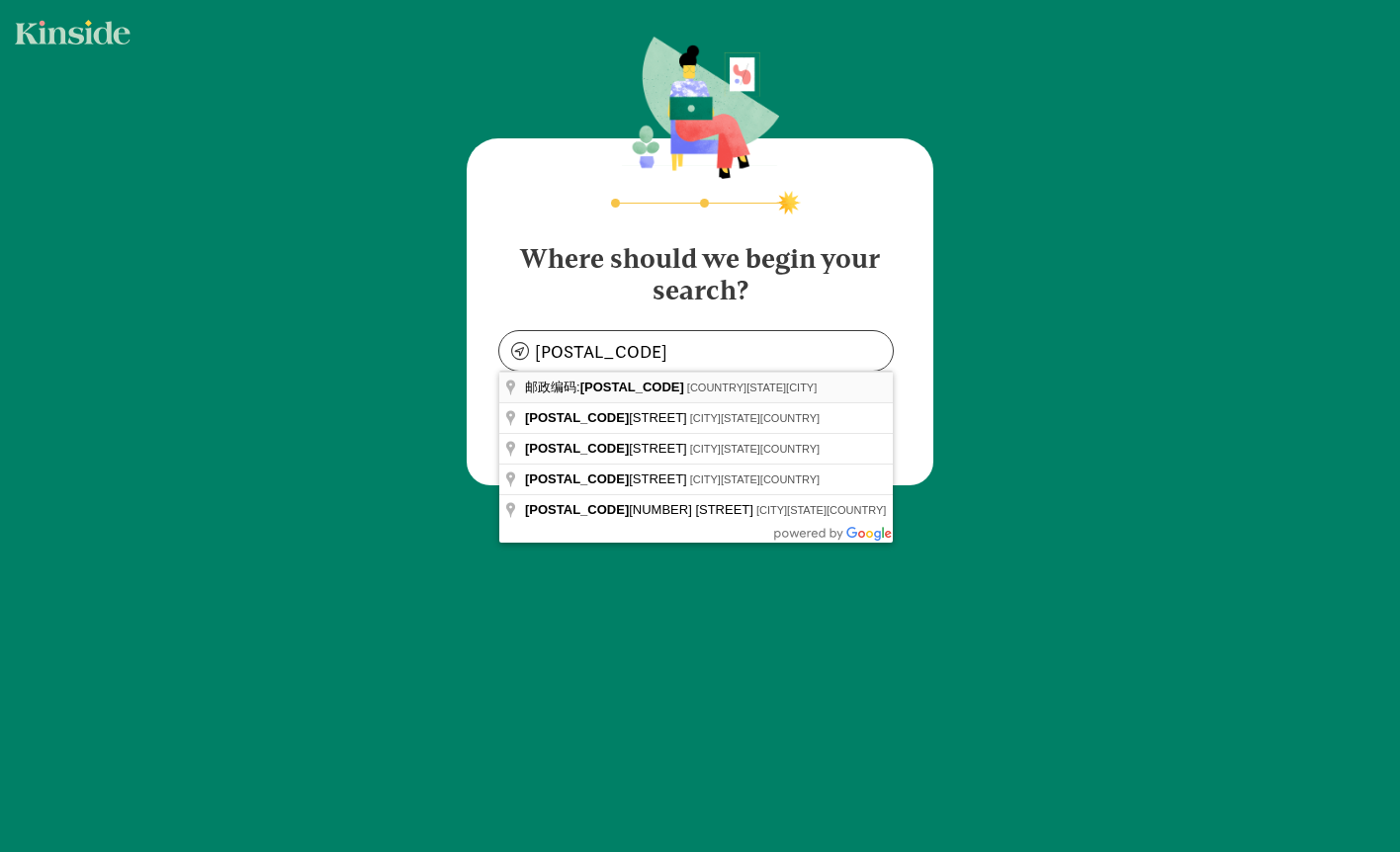 type on "[COUNTRY][STATE][CITY] [POSTAL_CODE]" 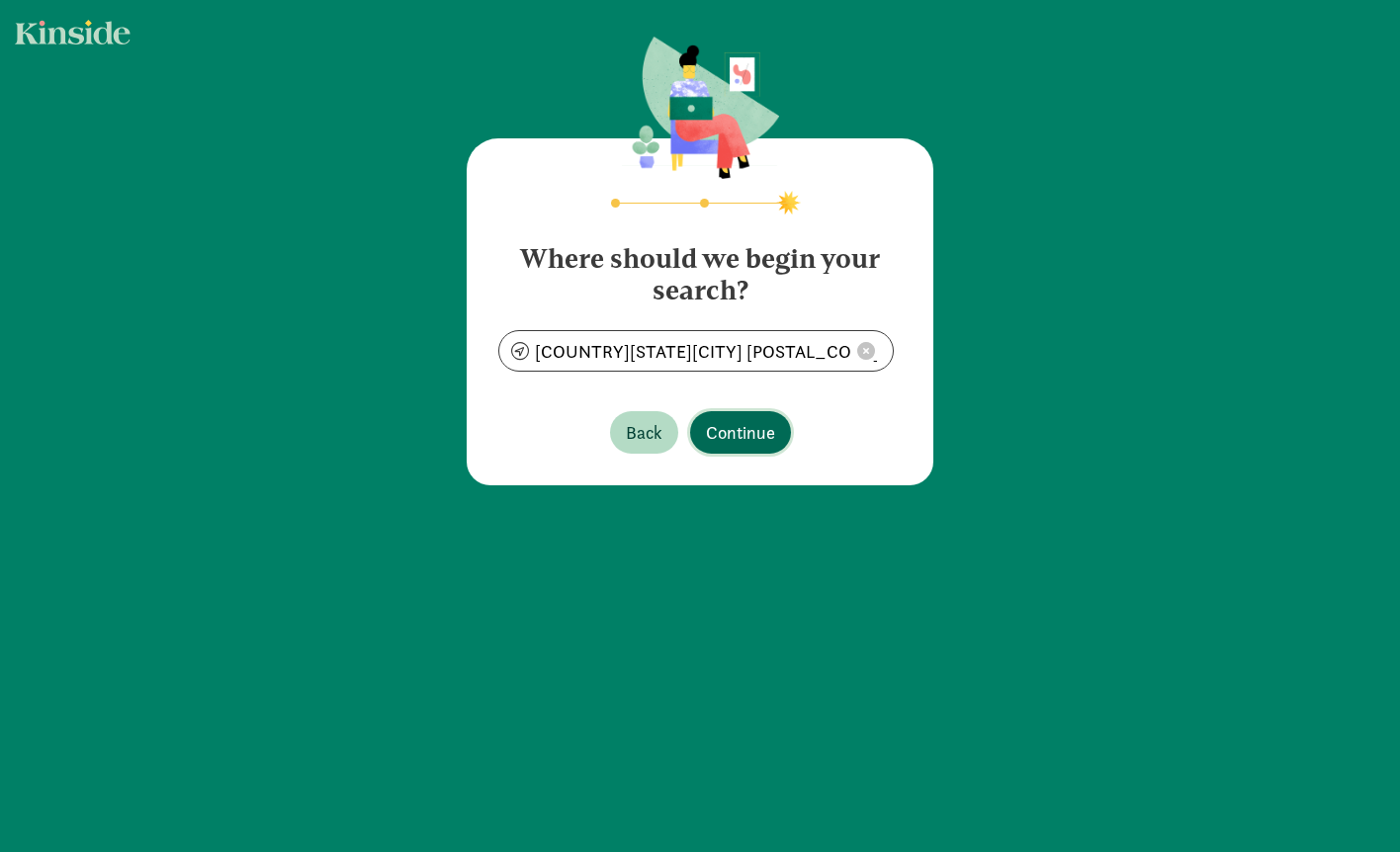 click on "Continue" at bounding box center [741, 432] 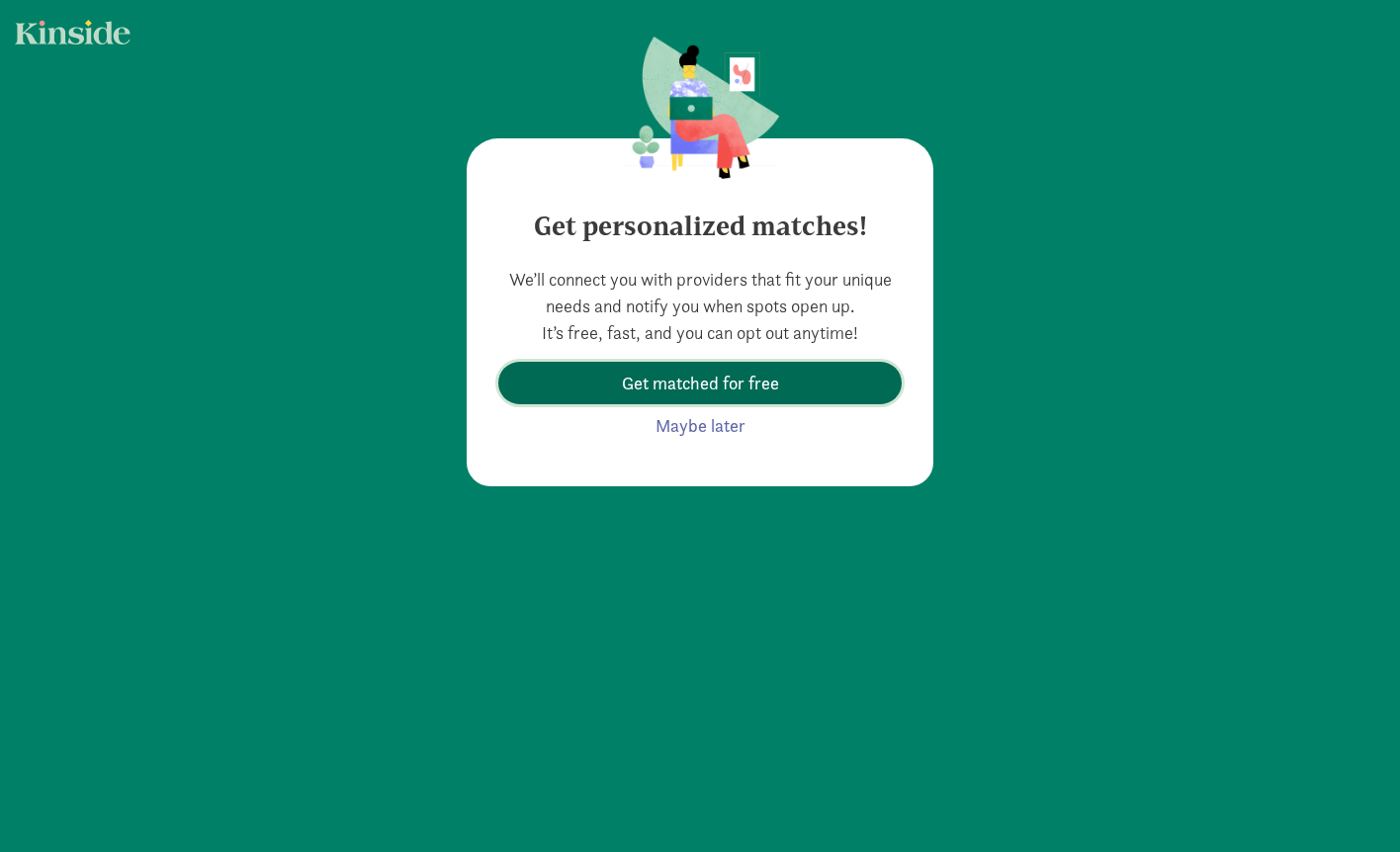 click on "Get matched for free" at bounding box center (700, 383) 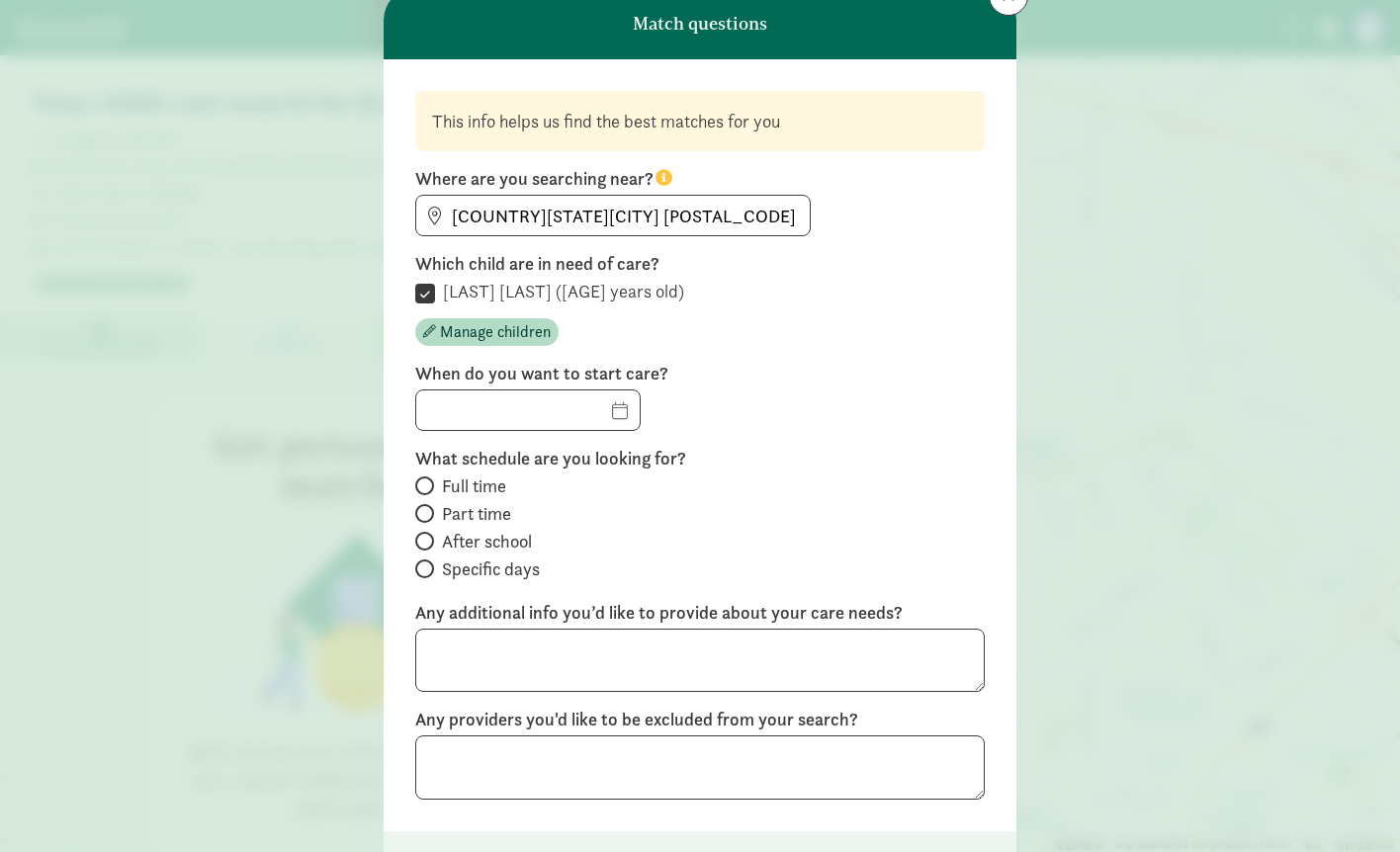 scroll, scrollTop: 91, scrollLeft: 0, axis: vertical 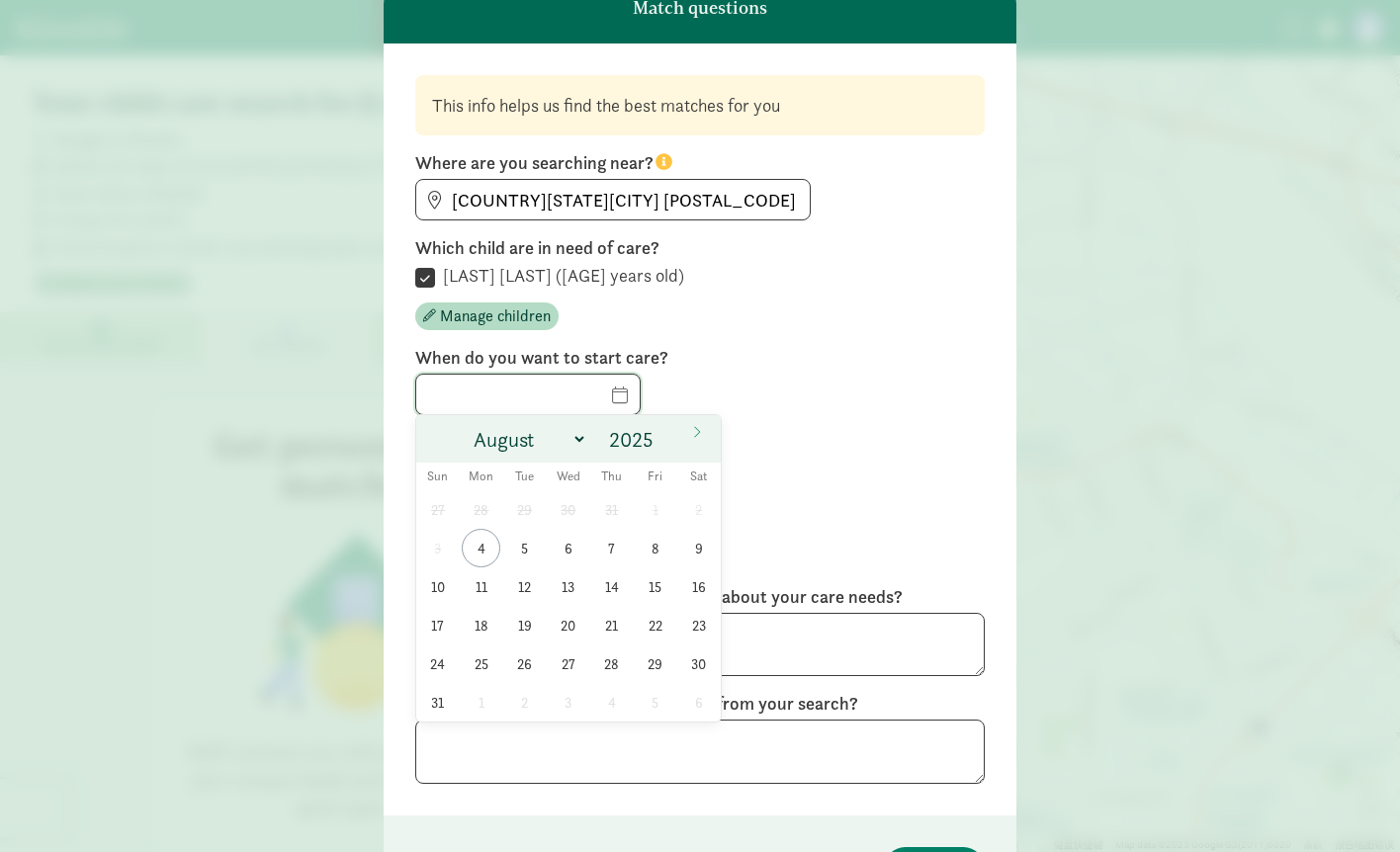 click 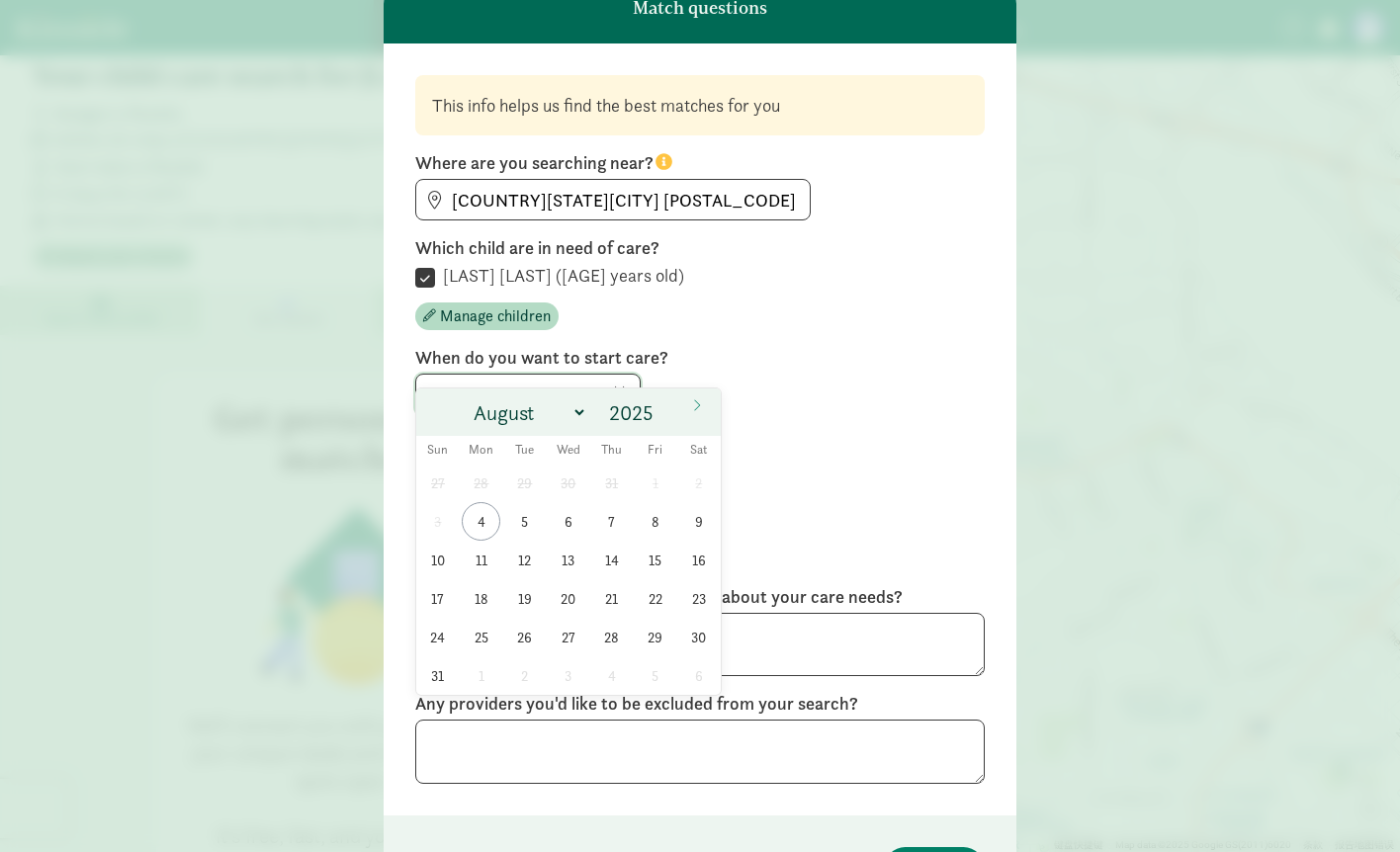 scroll, scrollTop: 27, scrollLeft: 0, axis: vertical 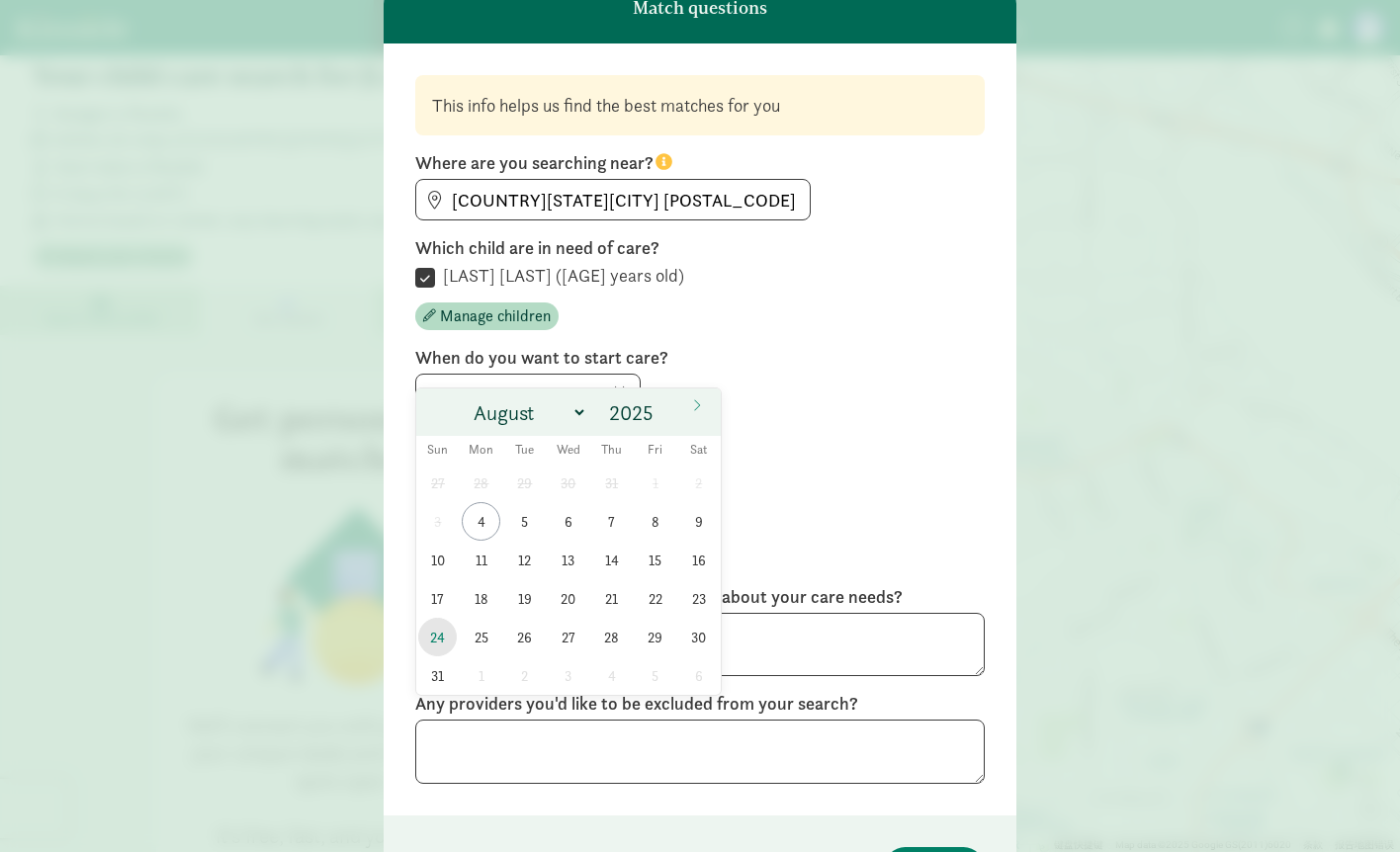 click on "24" at bounding box center [437, 637] 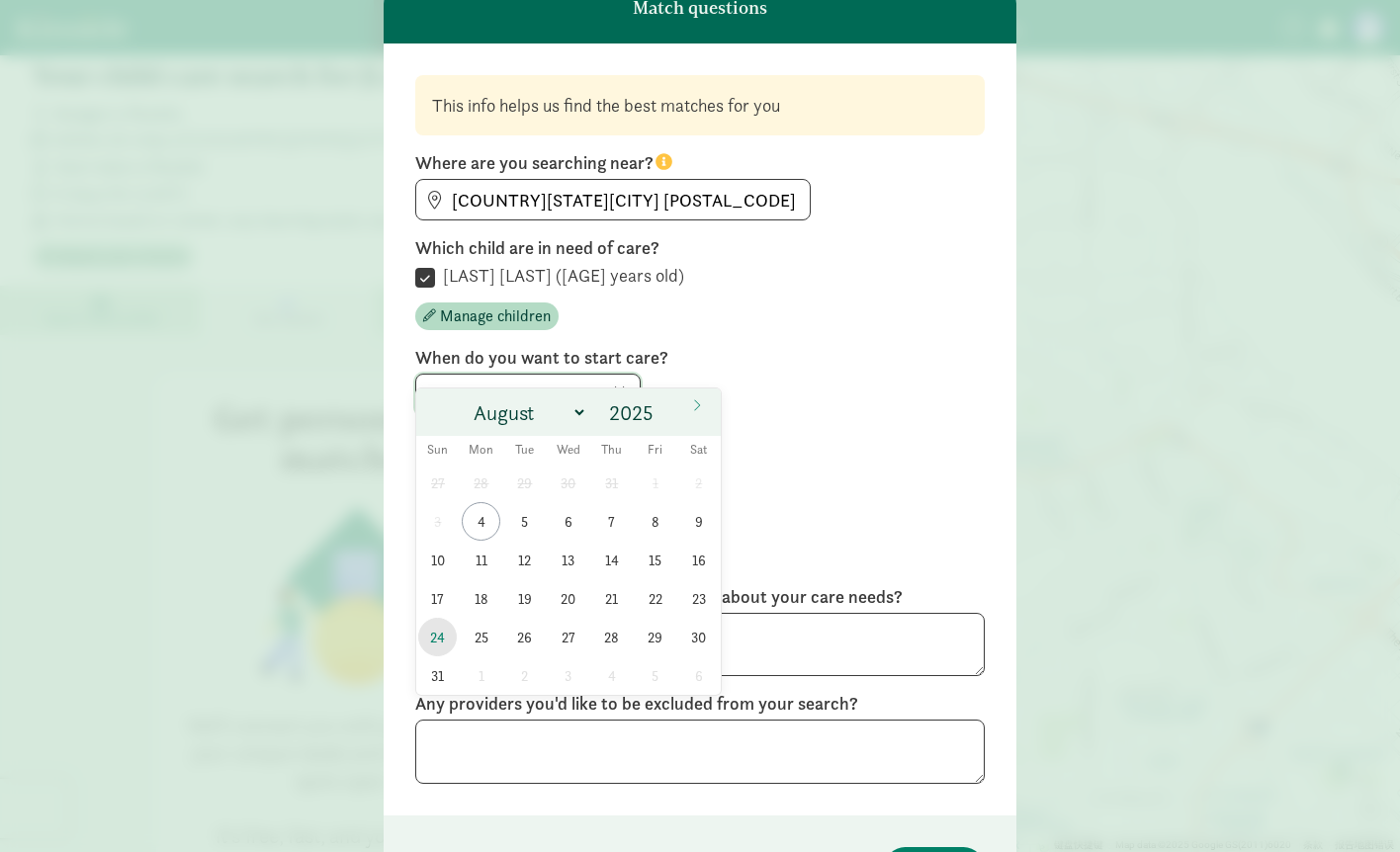 type on "[DATE]" 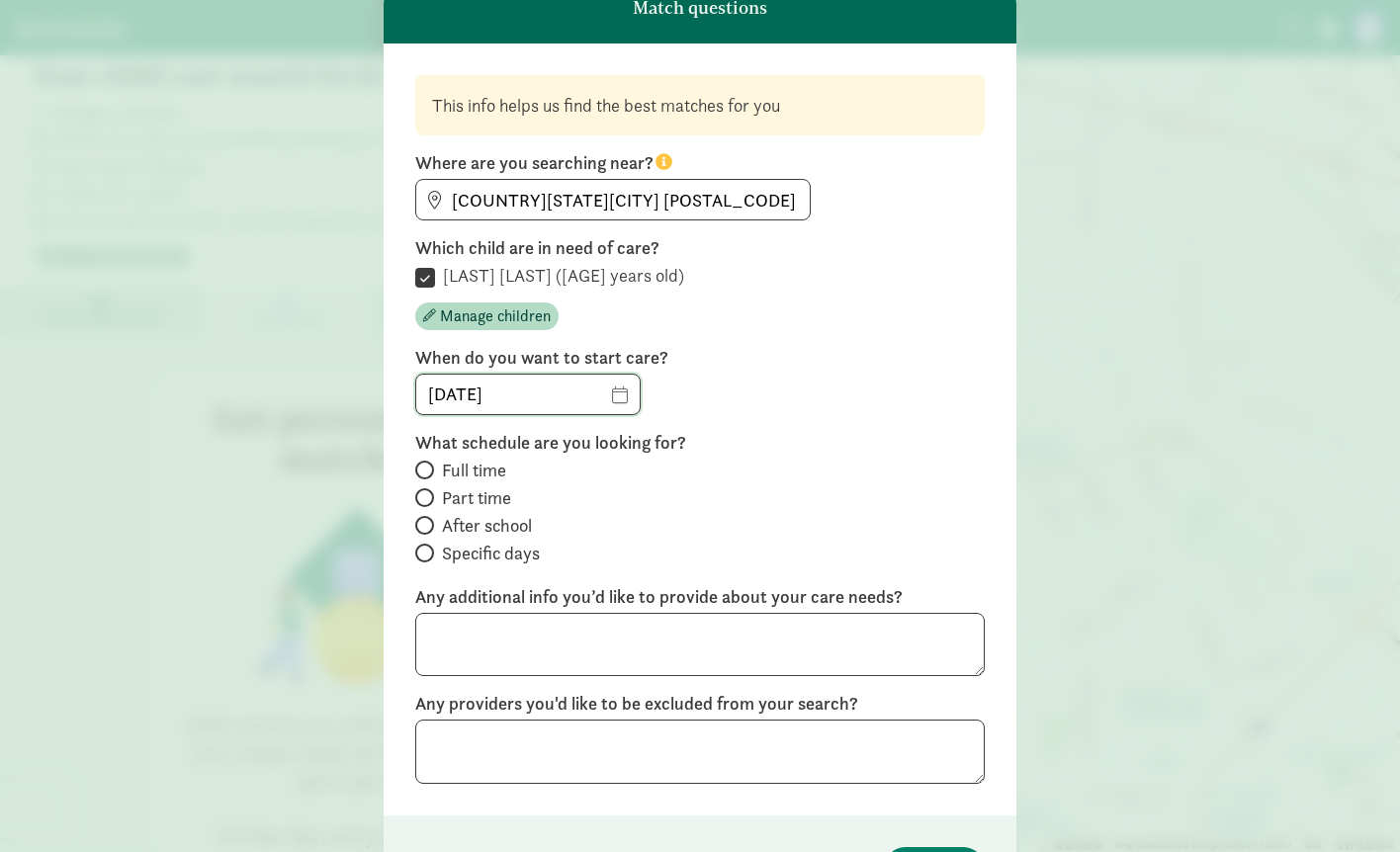scroll, scrollTop: 125, scrollLeft: 0, axis: vertical 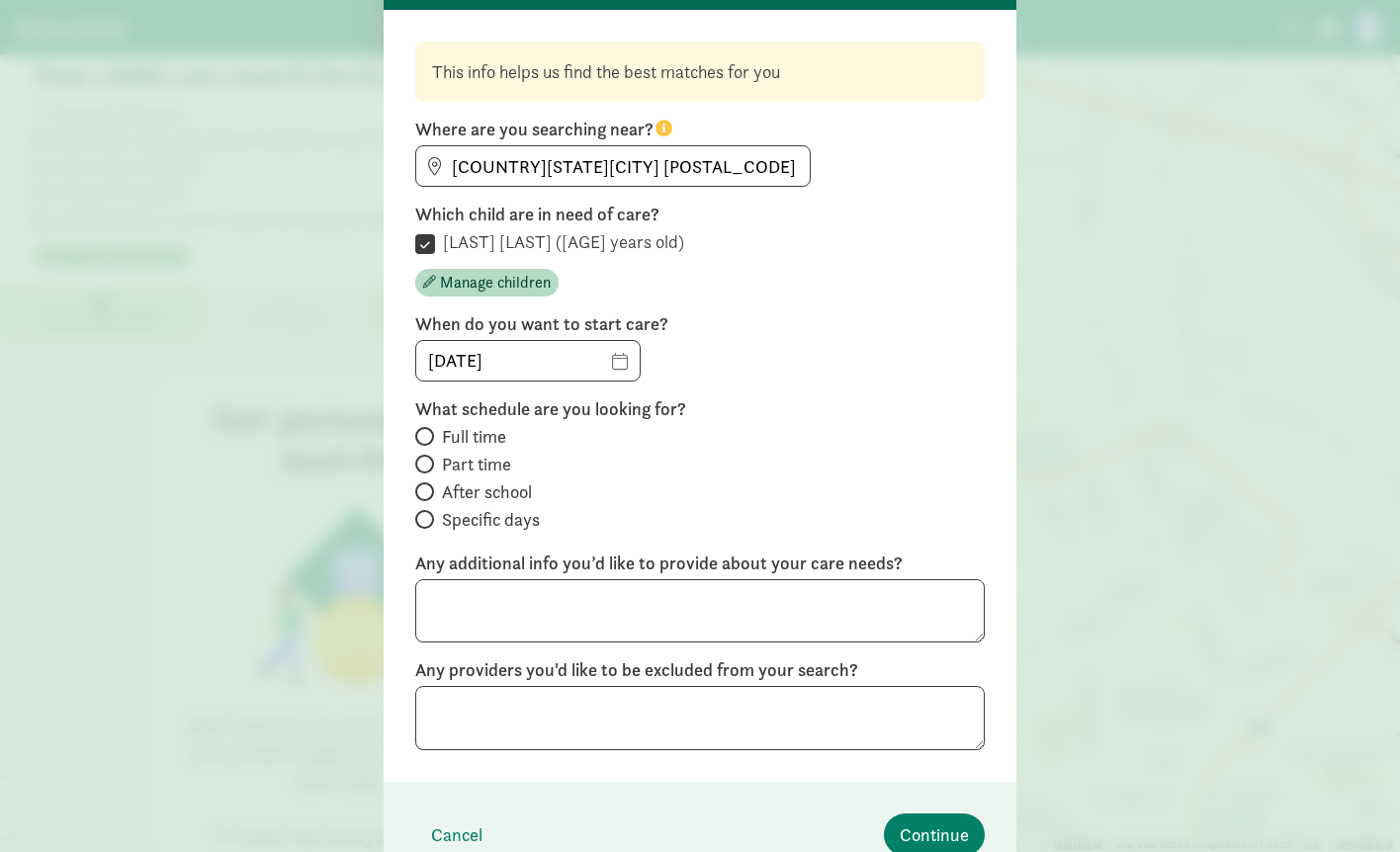 click on "Part time" at bounding box center [477, 465] 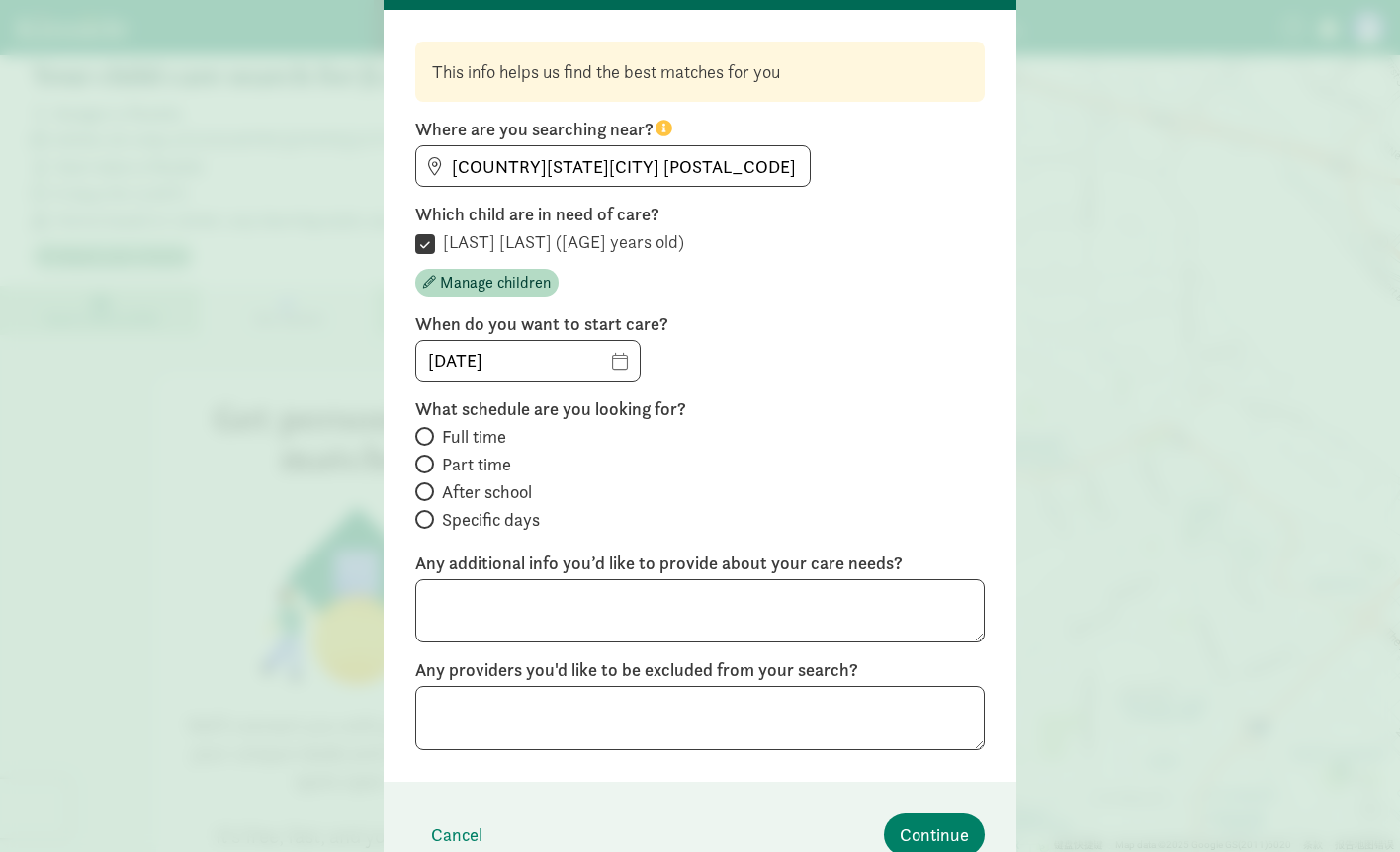click on "Part time" at bounding box center (421, 464) 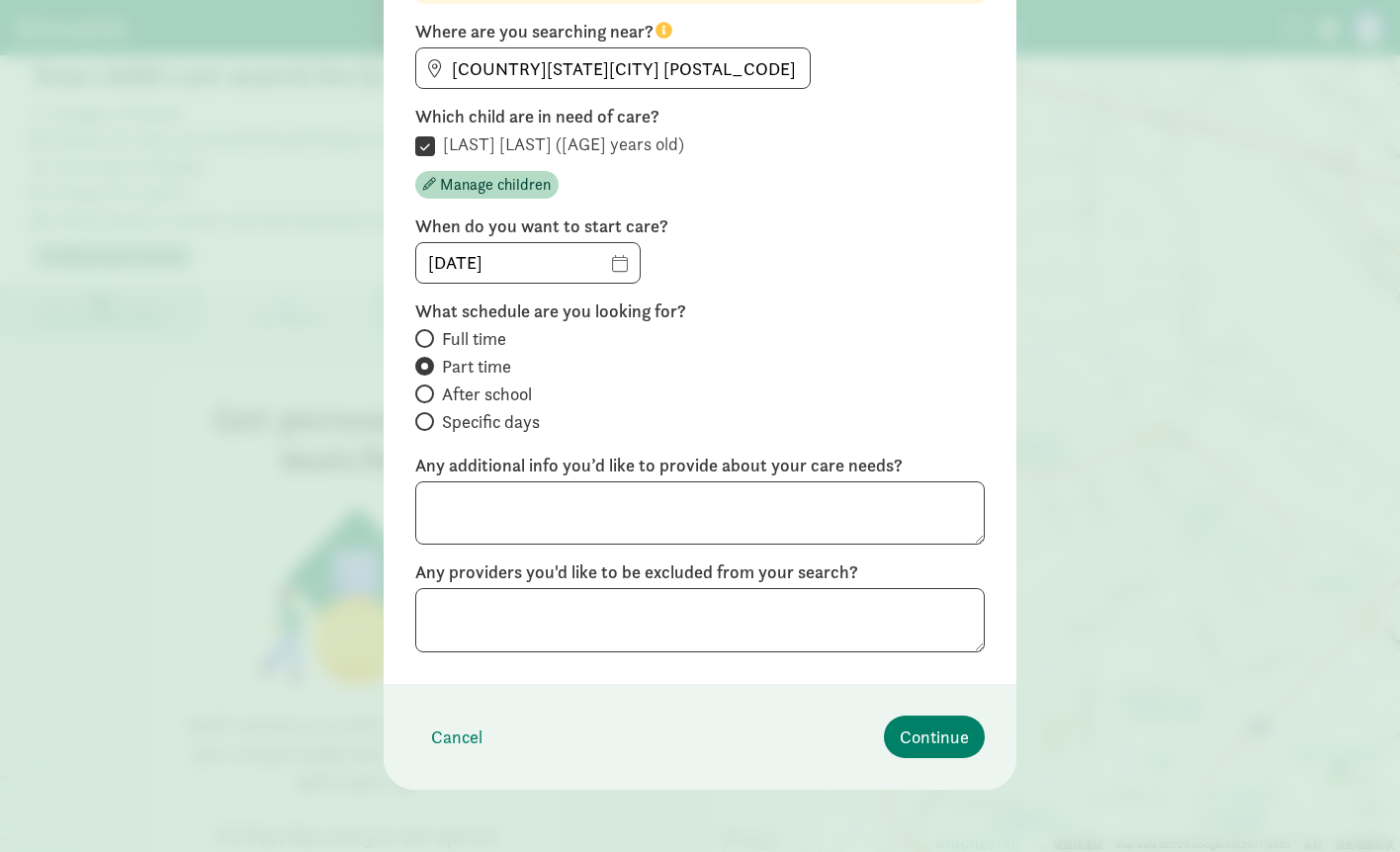 scroll, scrollTop: 221, scrollLeft: 0, axis: vertical 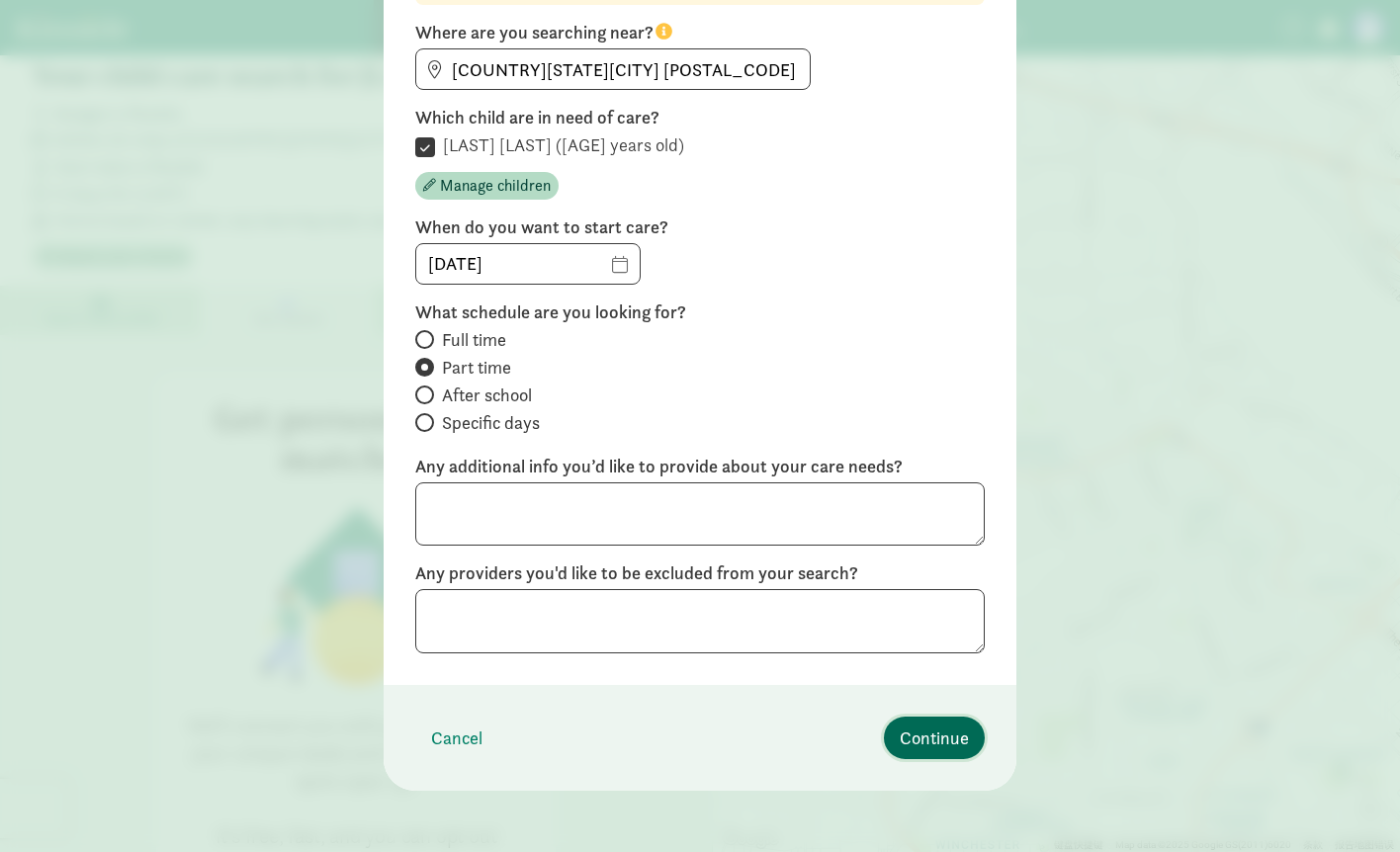 click on "Continue" at bounding box center [934, 737] 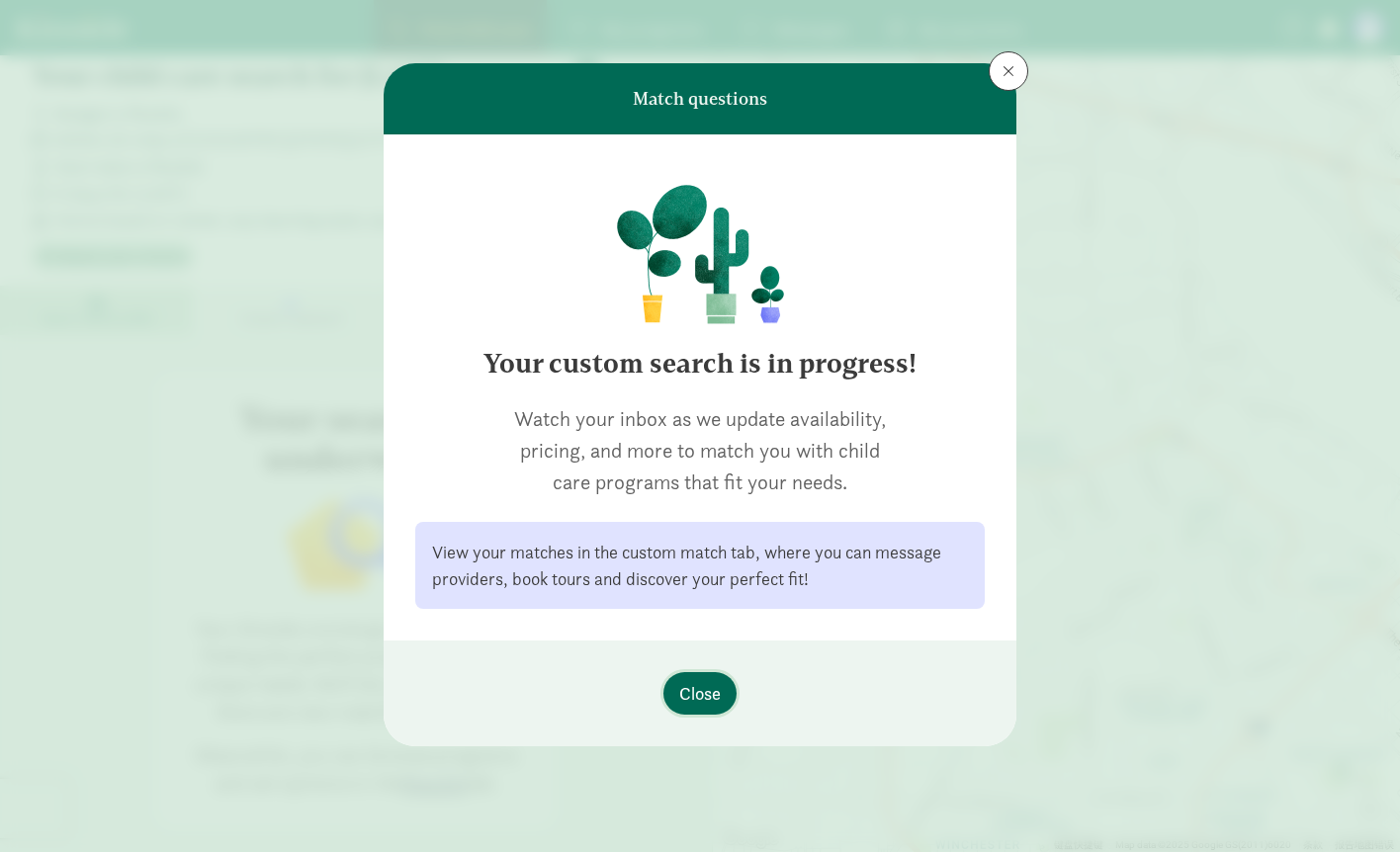 scroll, scrollTop: 0, scrollLeft: 0, axis: both 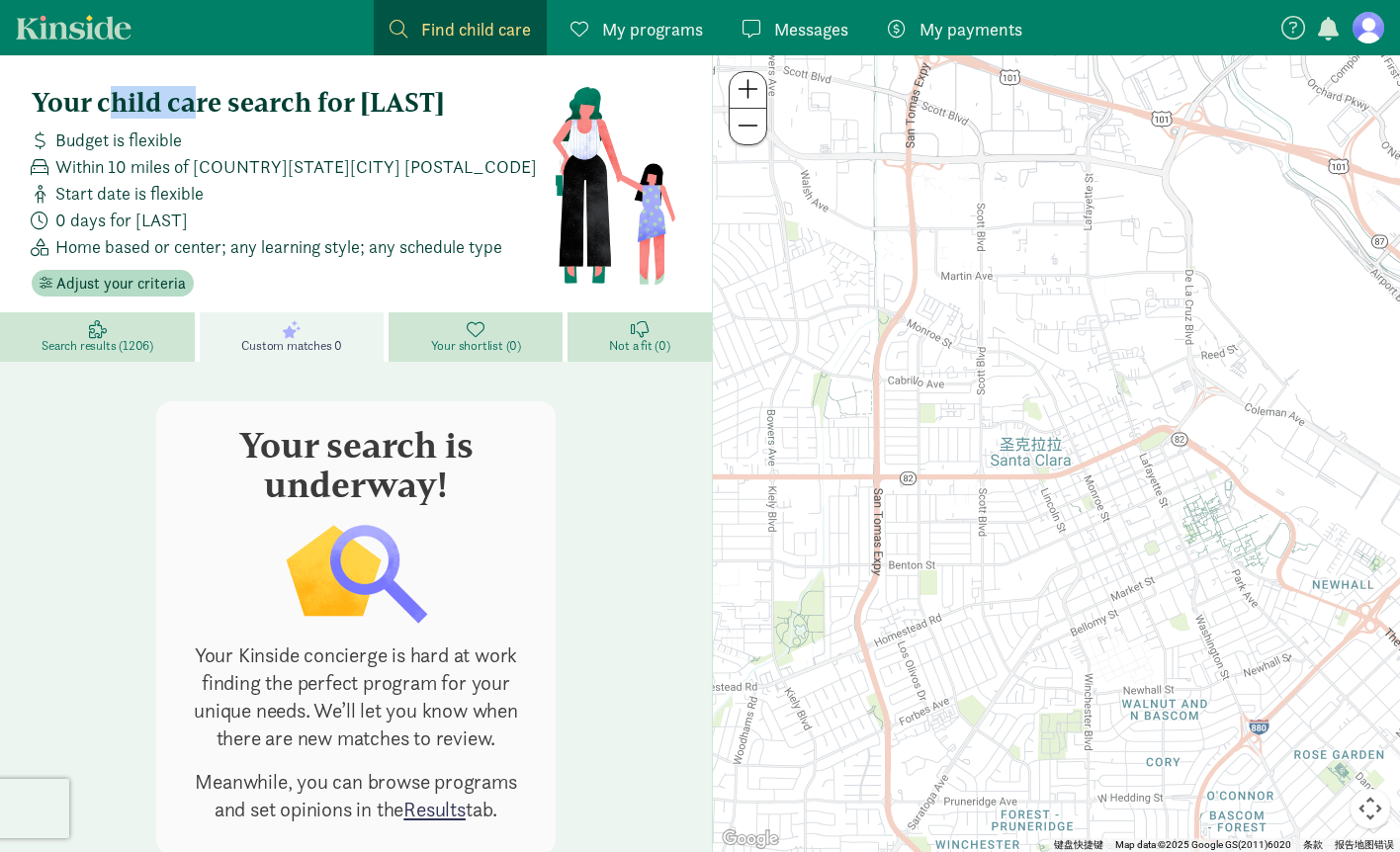 drag, startPoint x: 107, startPoint y: 112, endPoint x: 199, endPoint y: 106, distance: 92.195445 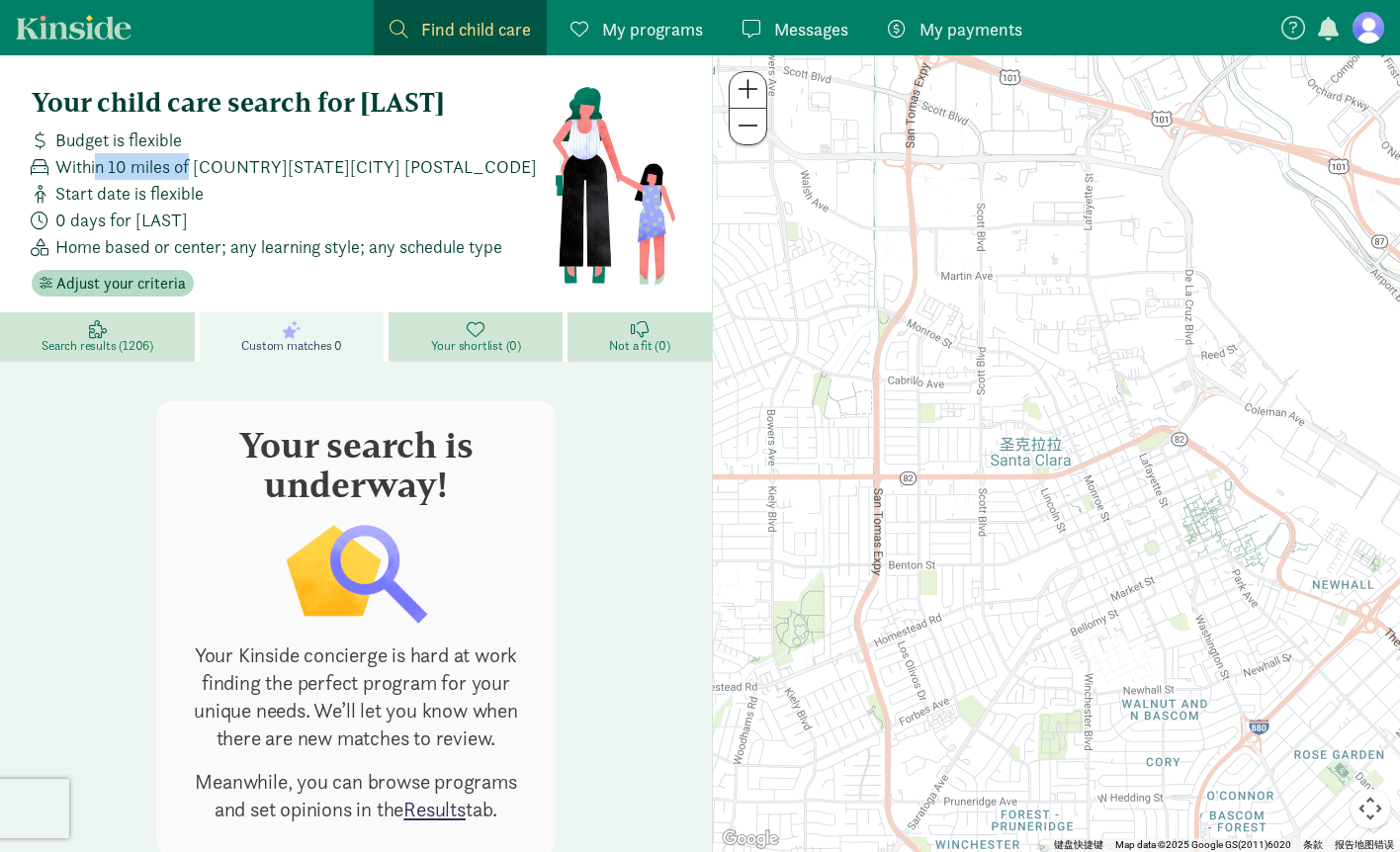 drag, startPoint x: 193, startPoint y: 165, endPoint x: 98, endPoint y: 175, distance: 95.524866 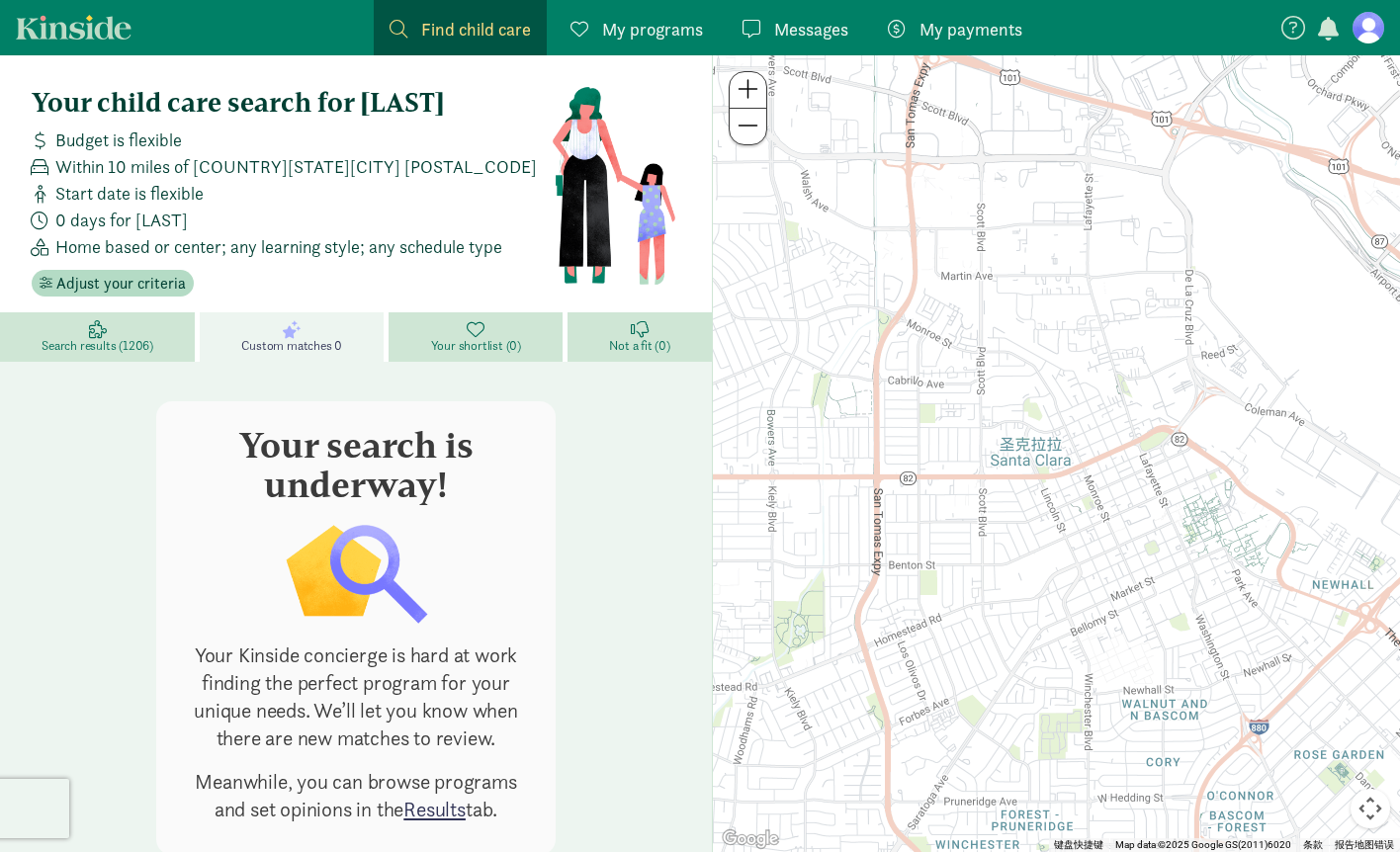 click on "0 days for [LAST]" at bounding box center [122, 219] 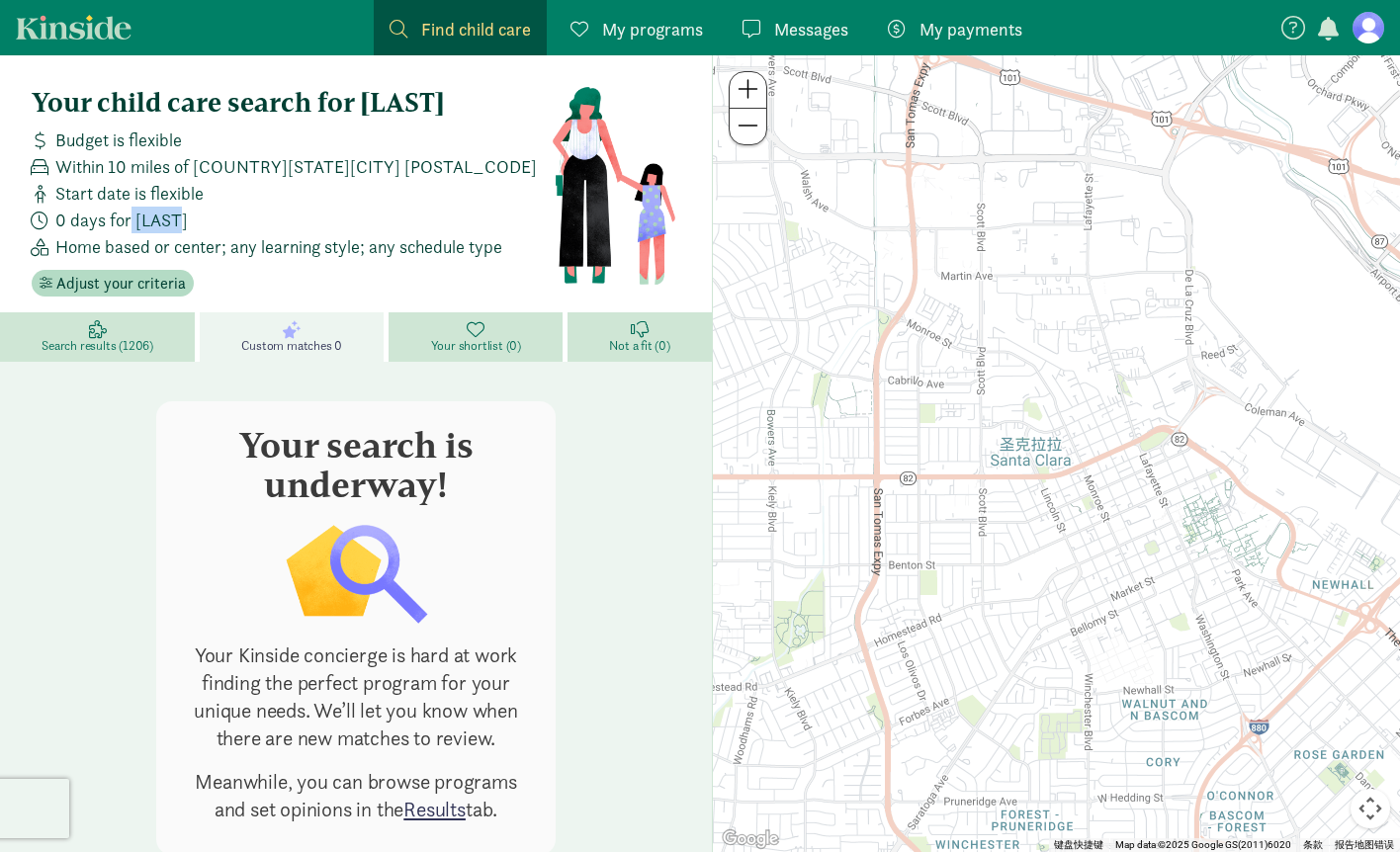 drag, startPoint x: 131, startPoint y: 213, endPoint x: 175, endPoint y: 213, distance: 44 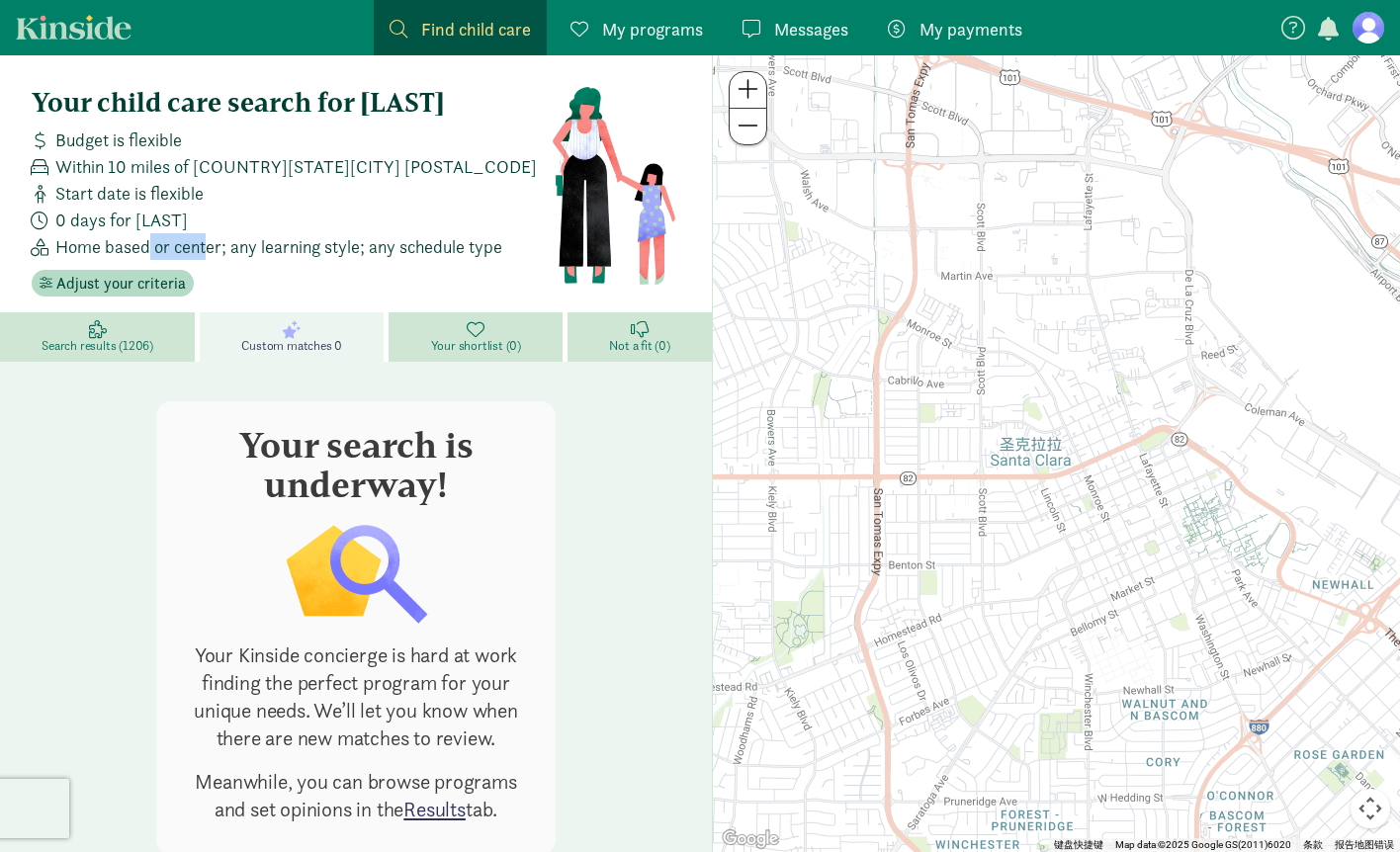 drag, startPoint x: 148, startPoint y: 244, endPoint x: 211, endPoint y: 252, distance: 63.505905 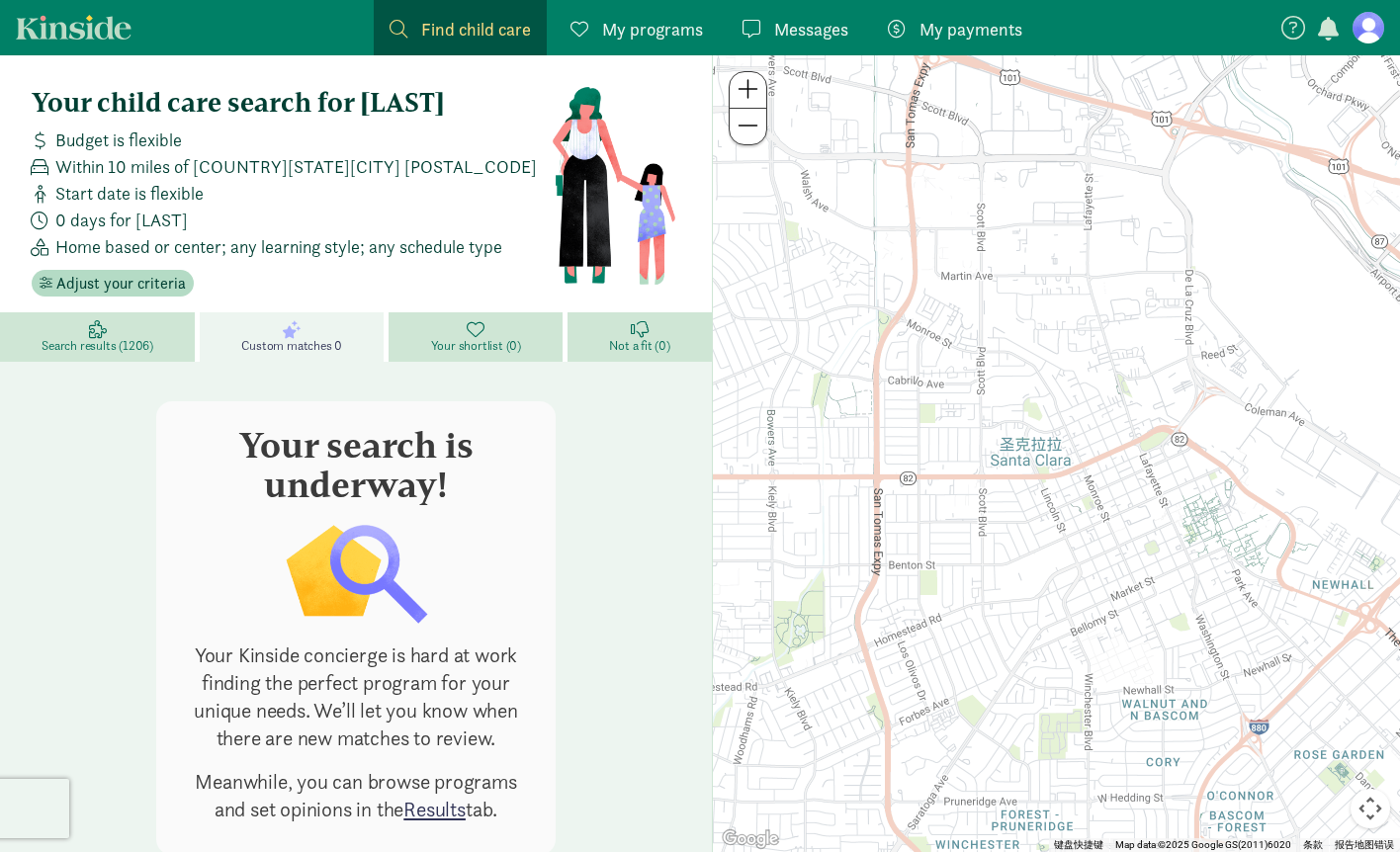 click on "Home based or center; any learning style; any schedule type" at bounding box center [279, 246] 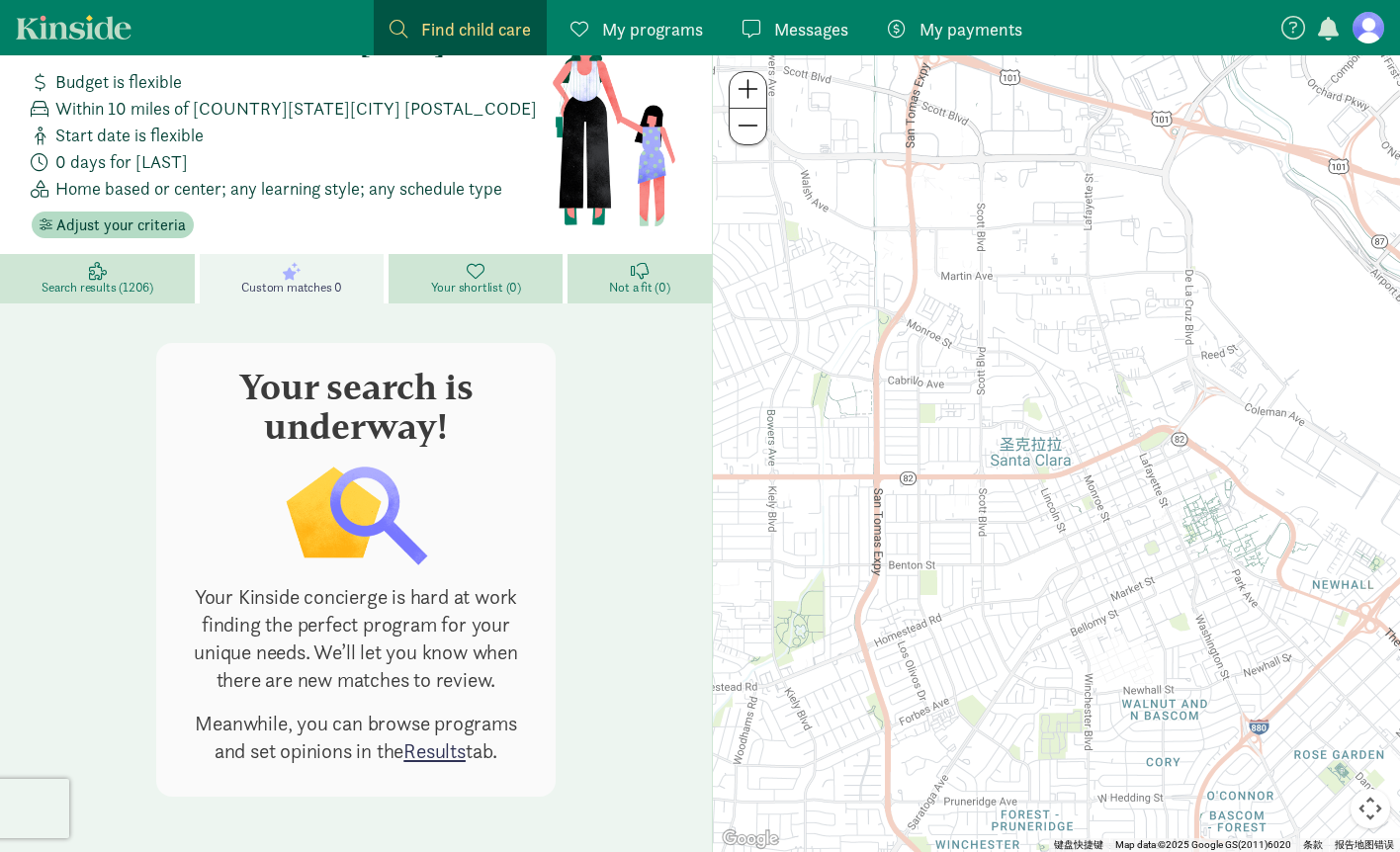 scroll, scrollTop: 58, scrollLeft: 0, axis: vertical 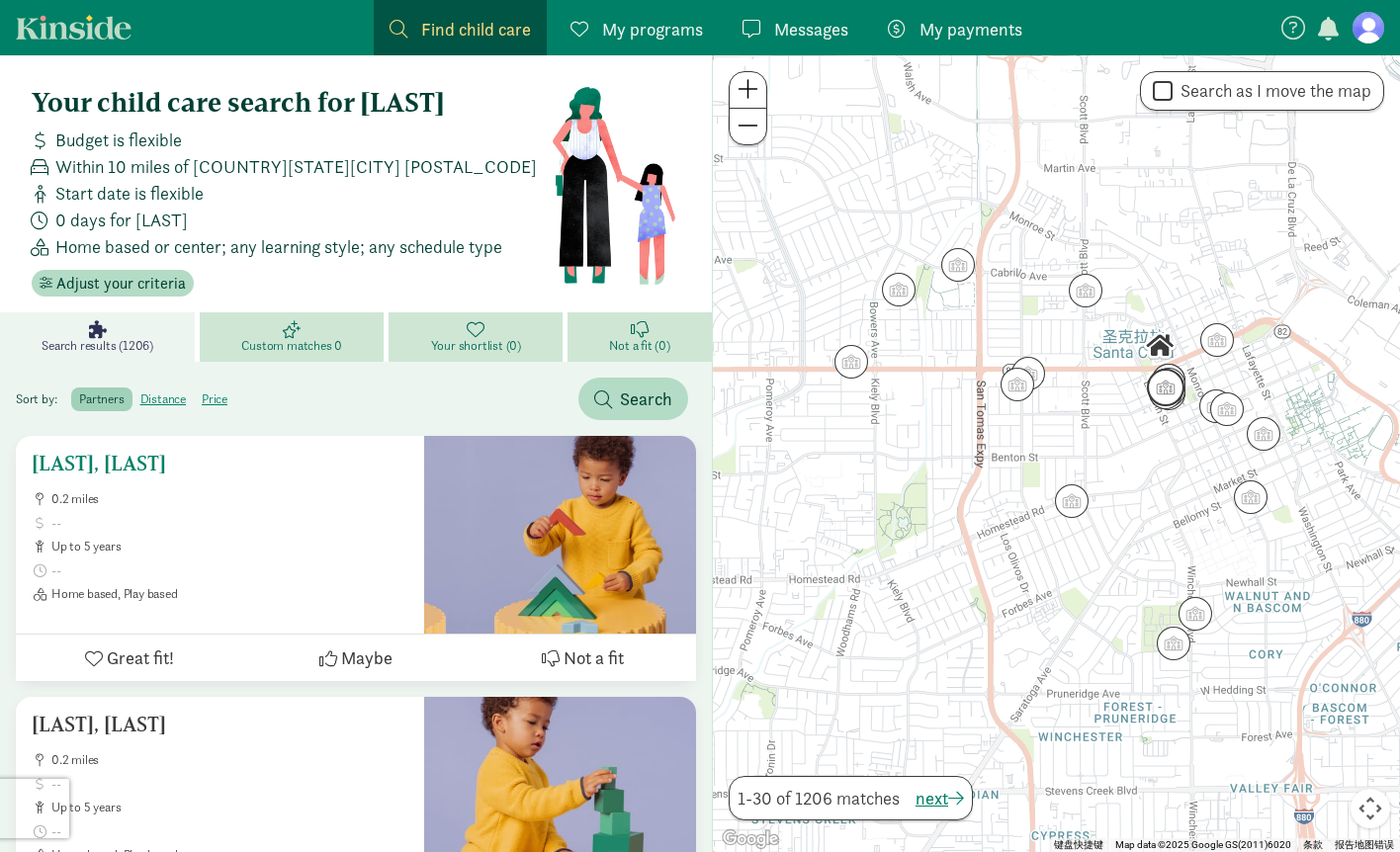click at bounding box center (560, 535) 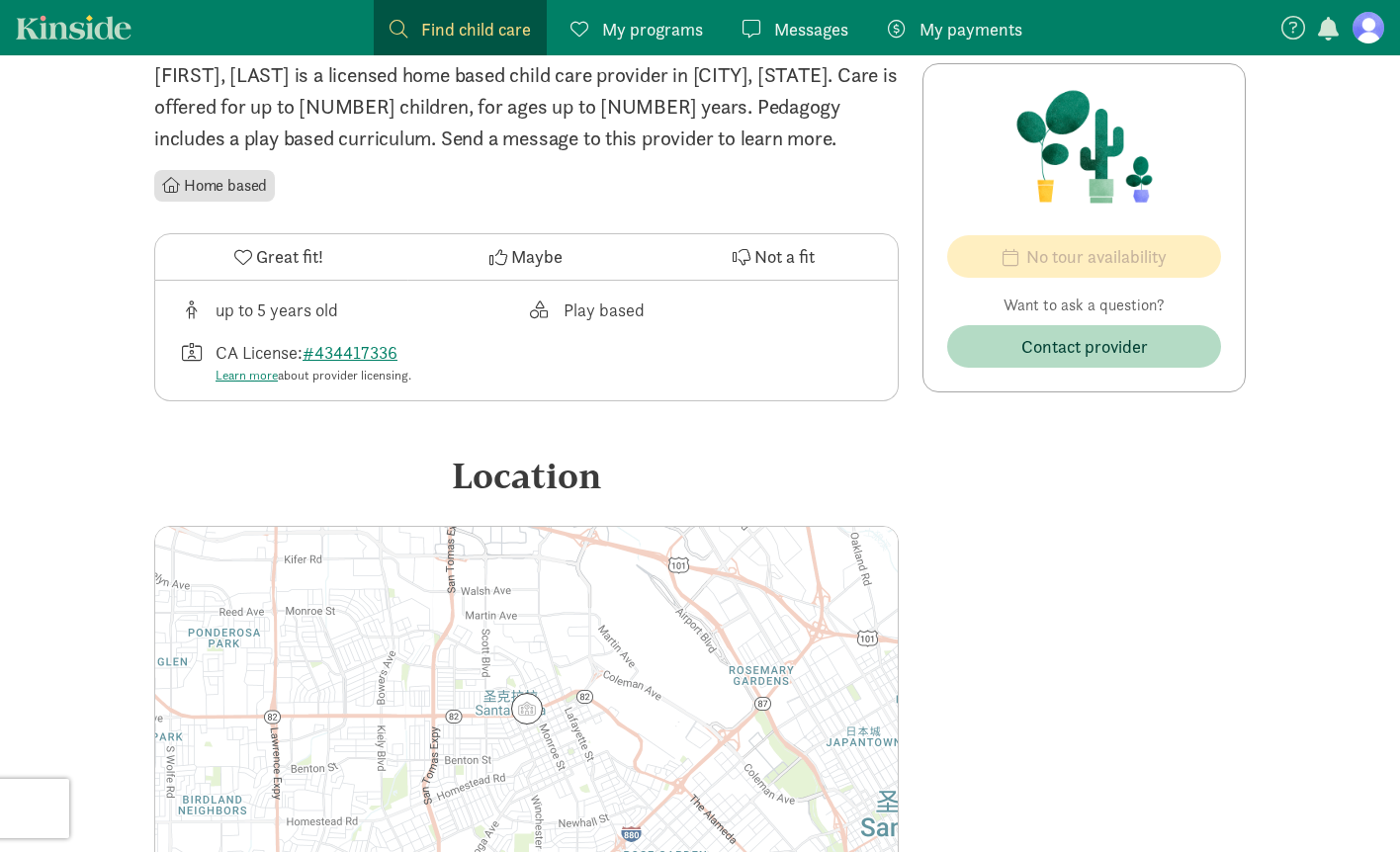 scroll, scrollTop: 453, scrollLeft: 0, axis: vertical 